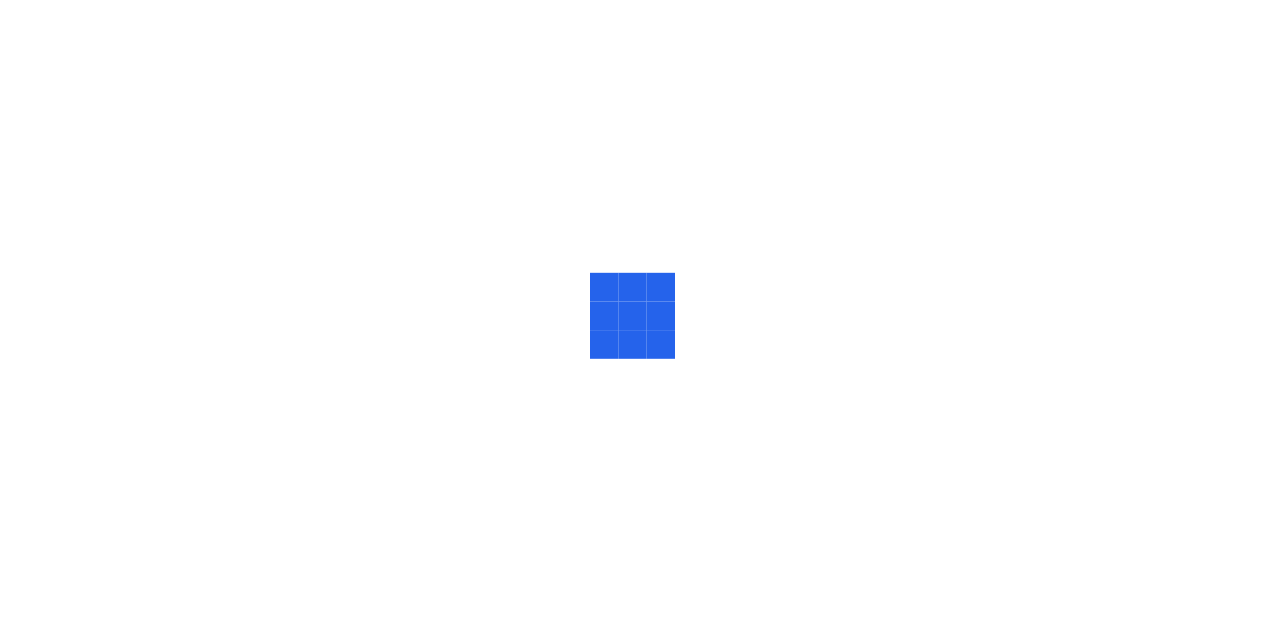 scroll, scrollTop: 0, scrollLeft: 0, axis: both 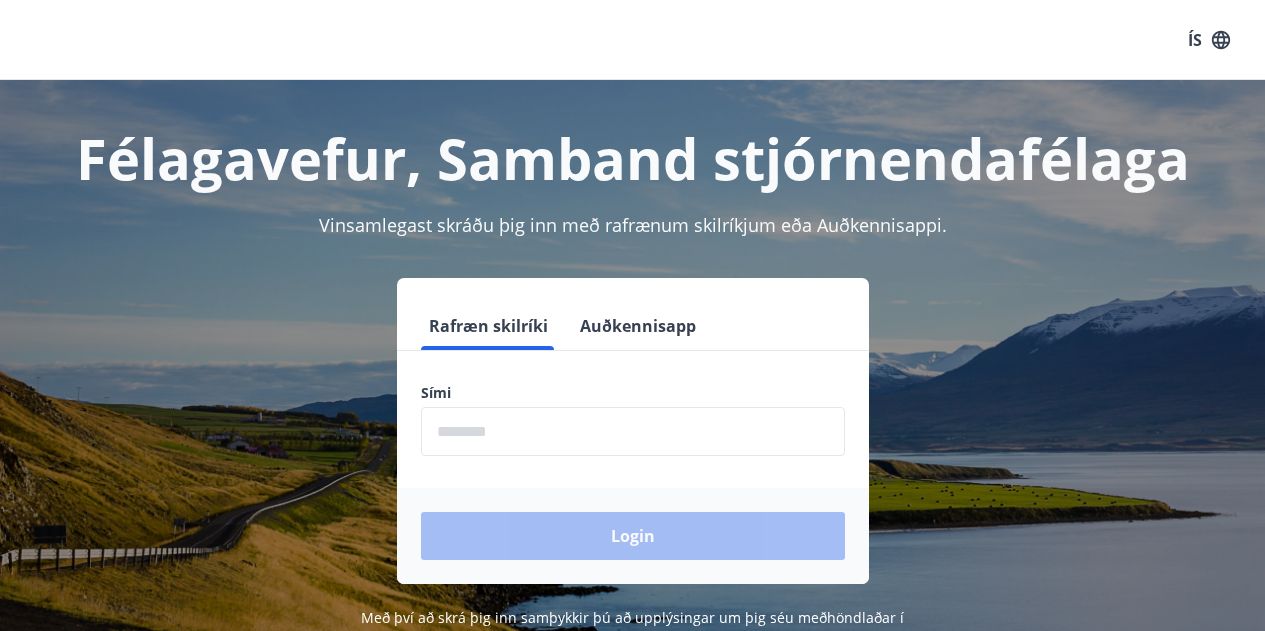 click at bounding box center (633, 431) 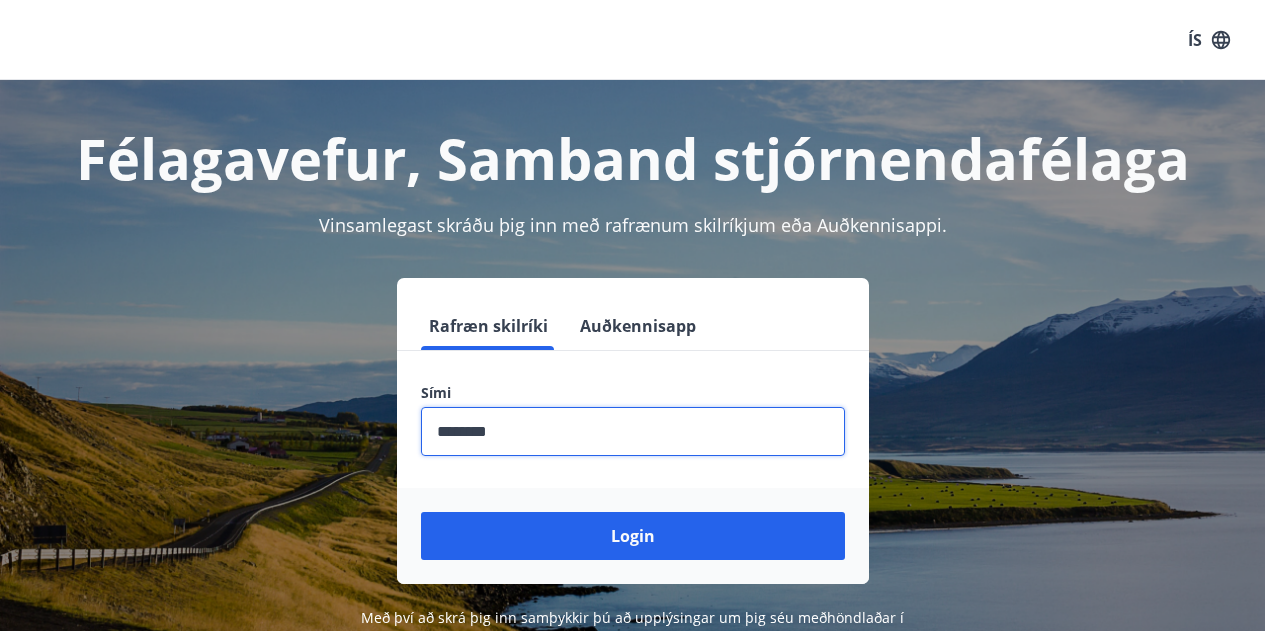 type on "********" 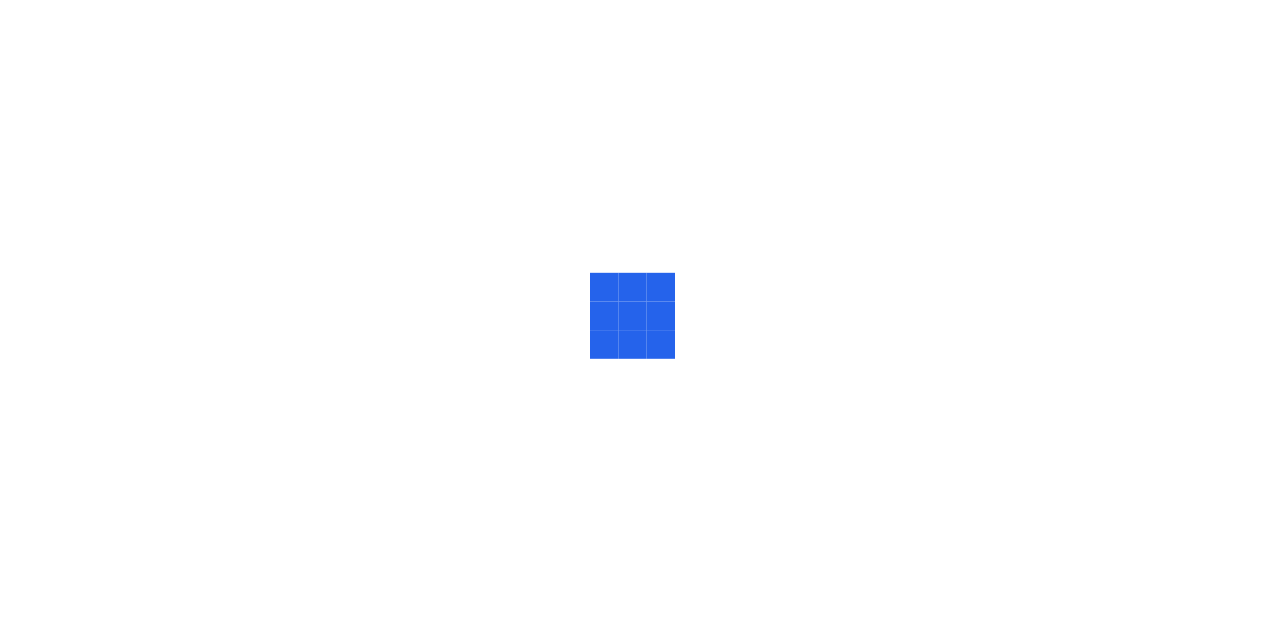 scroll, scrollTop: 0, scrollLeft: 0, axis: both 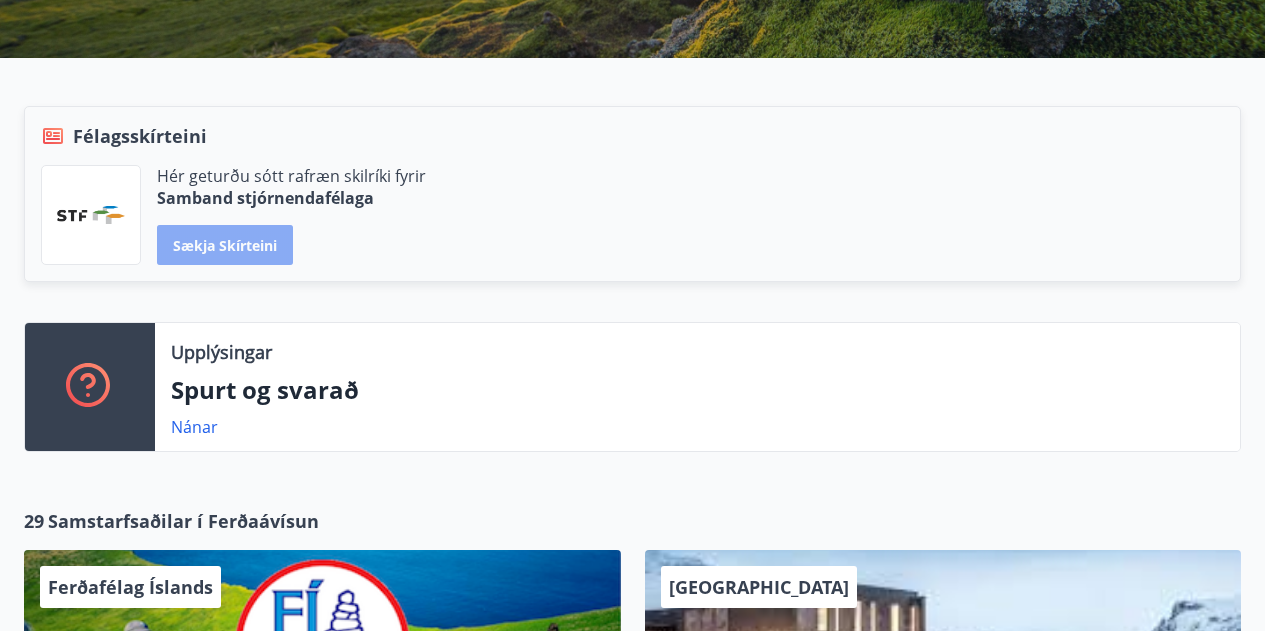 click on "Sækja skírteini" at bounding box center (225, 245) 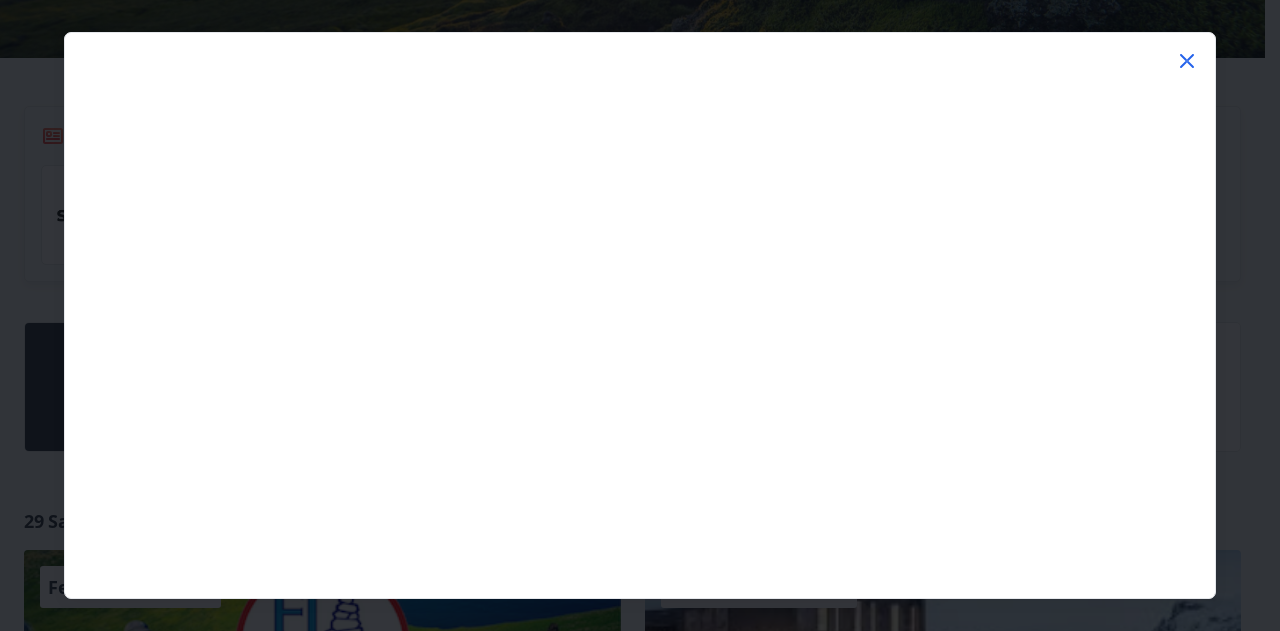 click 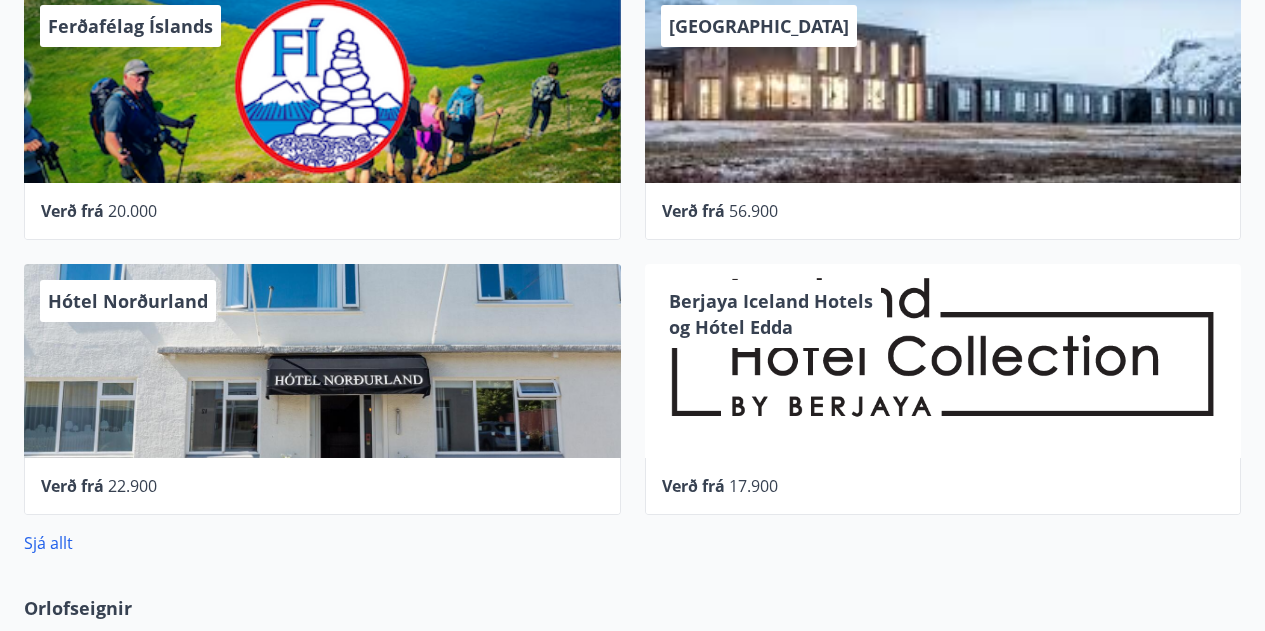 scroll, scrollTop: 979, scrollLeft: 0, axis: vertical 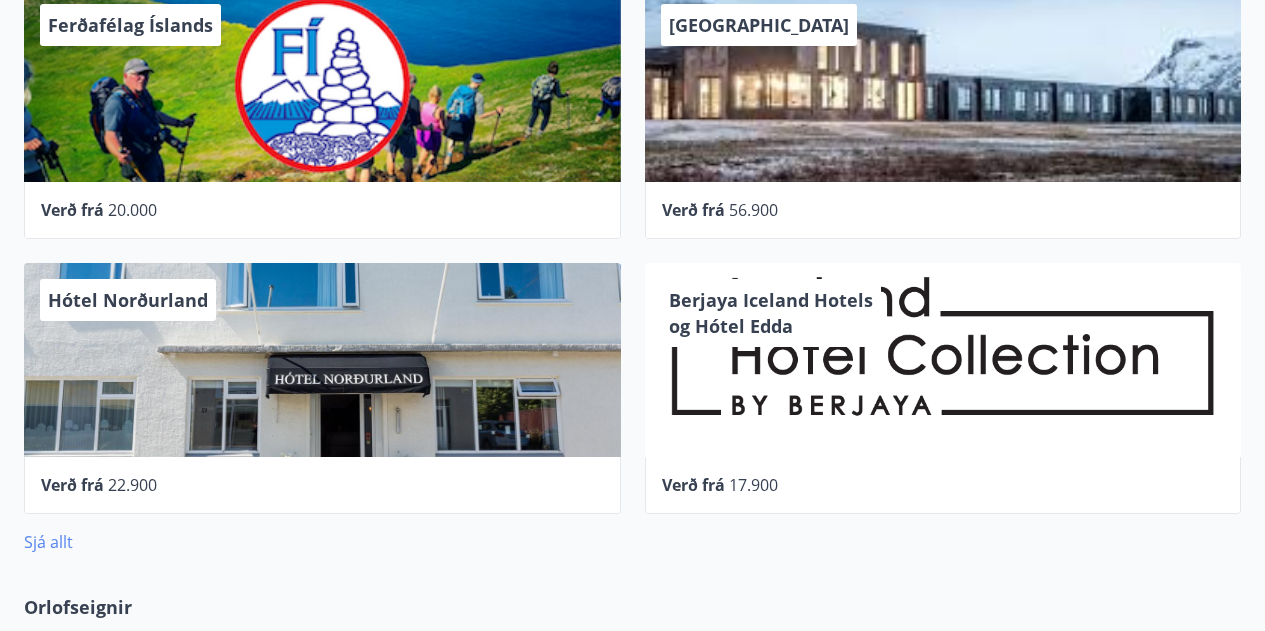 click on "Sjá allt" at bounding box center (48, 542) 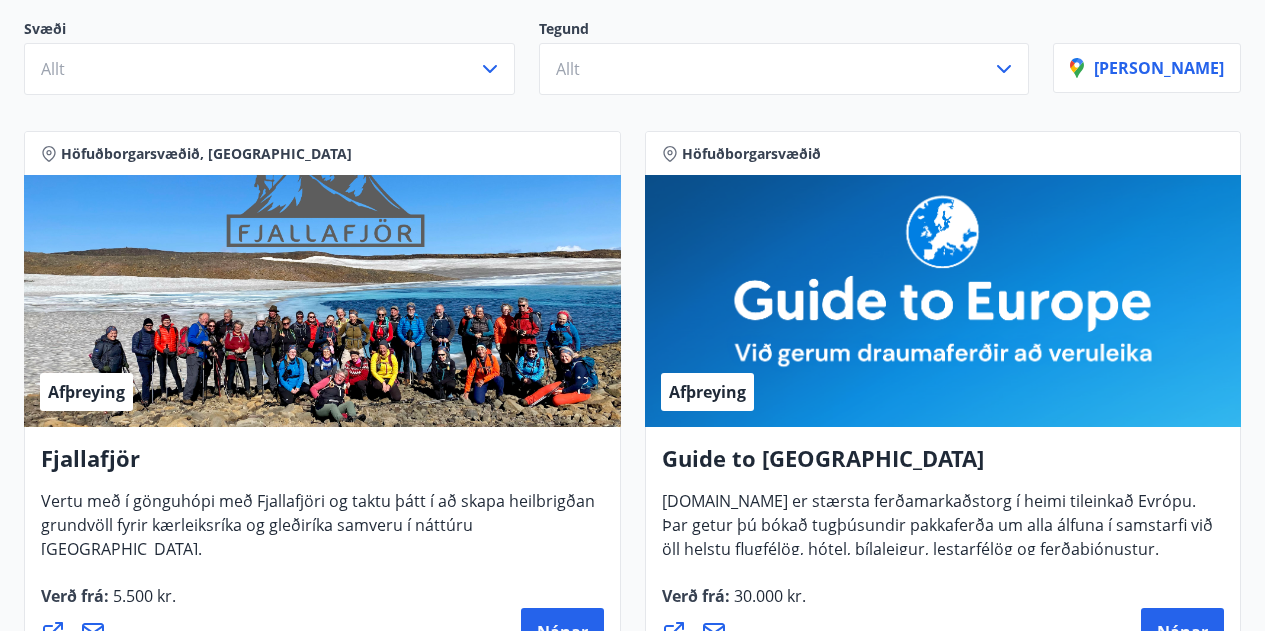 scroll, scrollTop: 0, scrollLeft: 0, axis: both 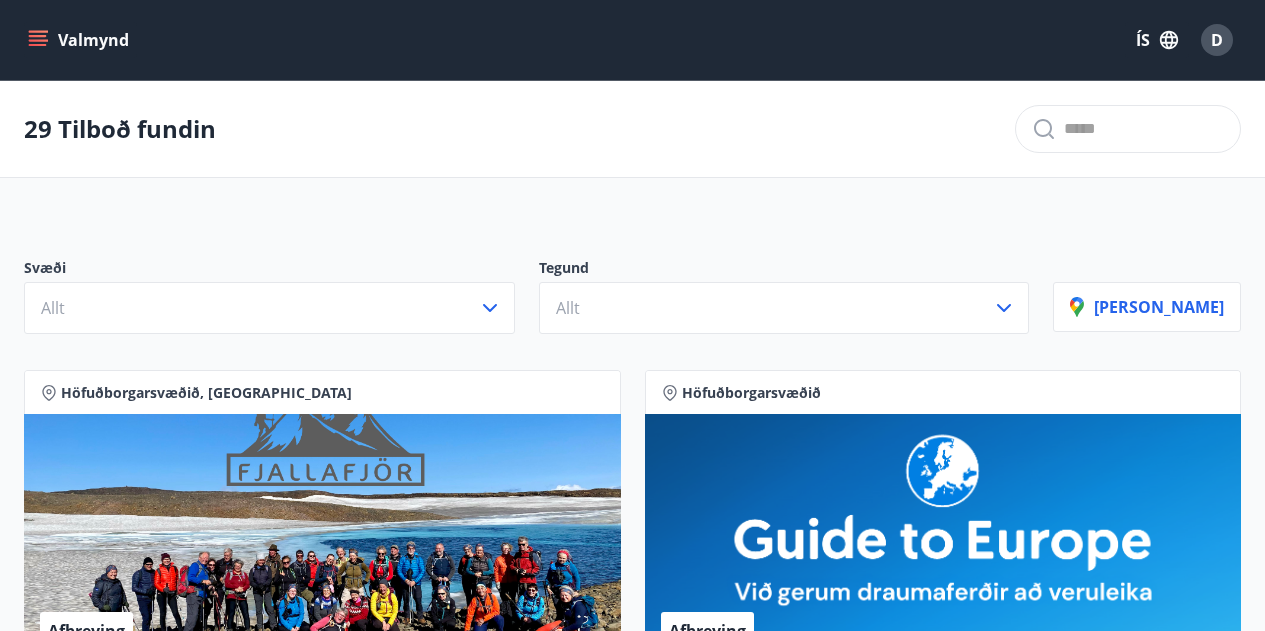click on "Valmynd" at bounding box center [80, 40] 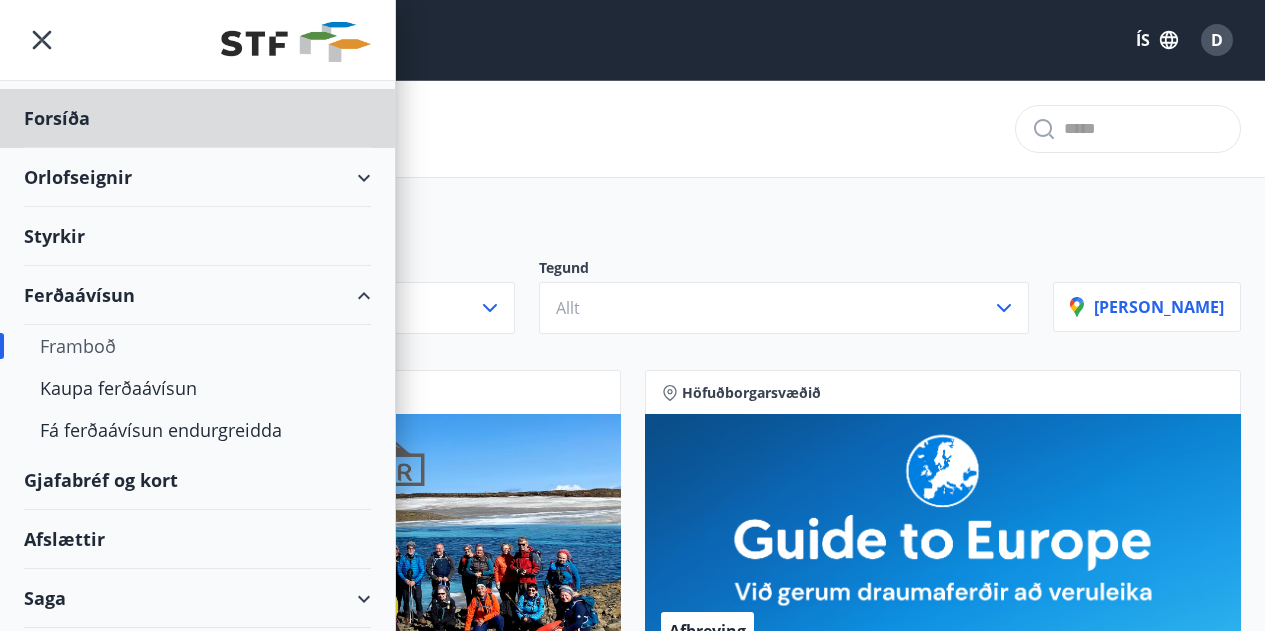 click on "Styrkir" at bounding box center (197, 118) 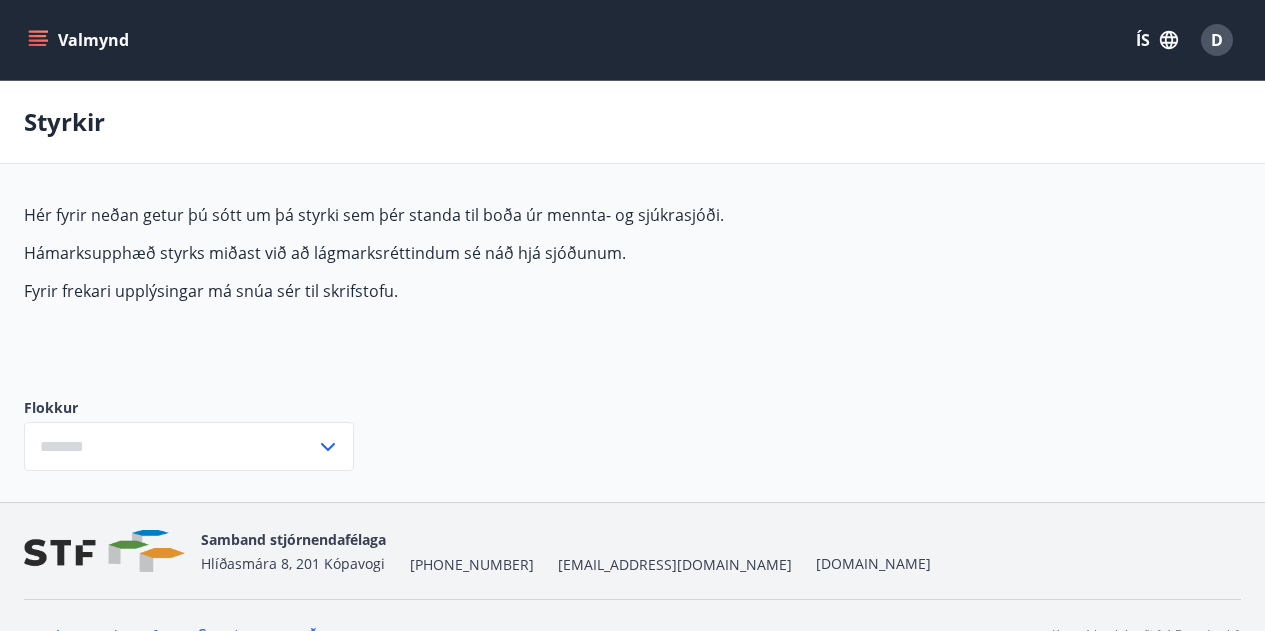 type on "***" 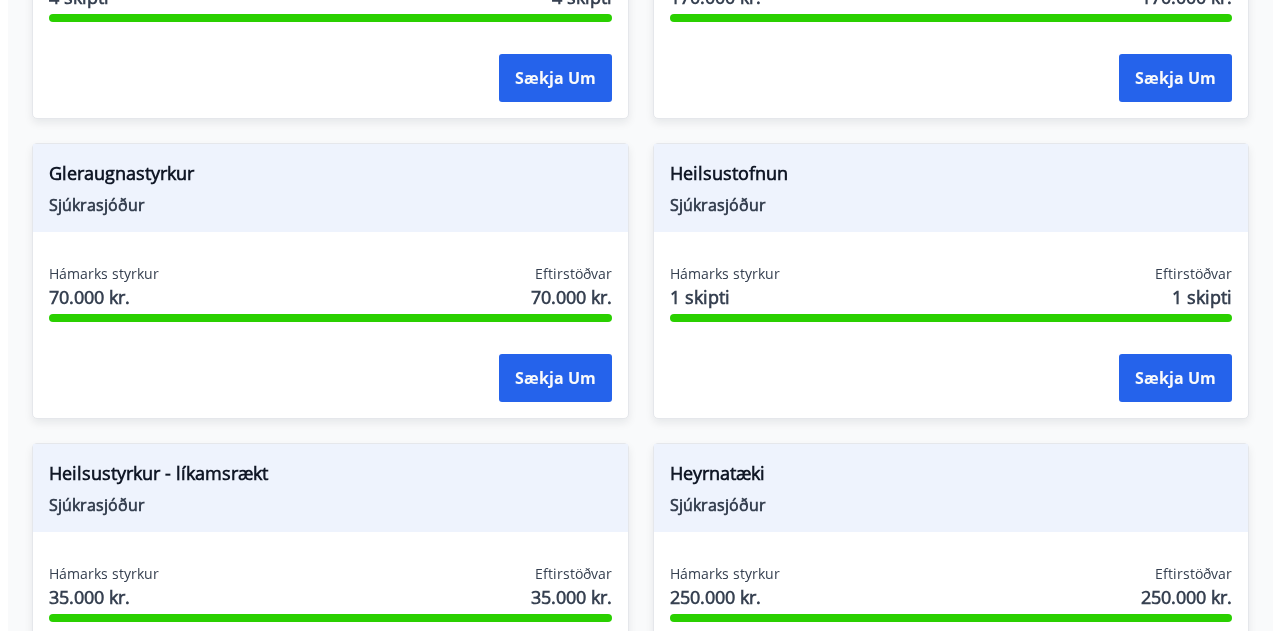 scroll, scrollTop: 957, scrollLeft: 0, axis: vertical 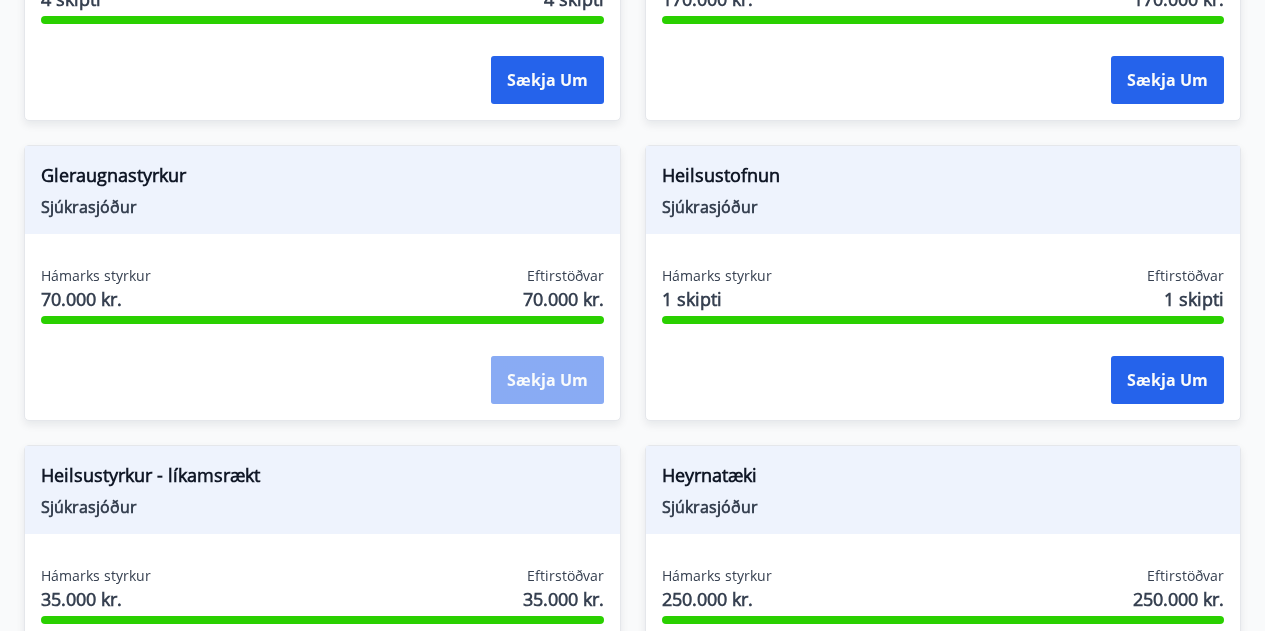click on "Sækja um" at bounding box center [547, 380] 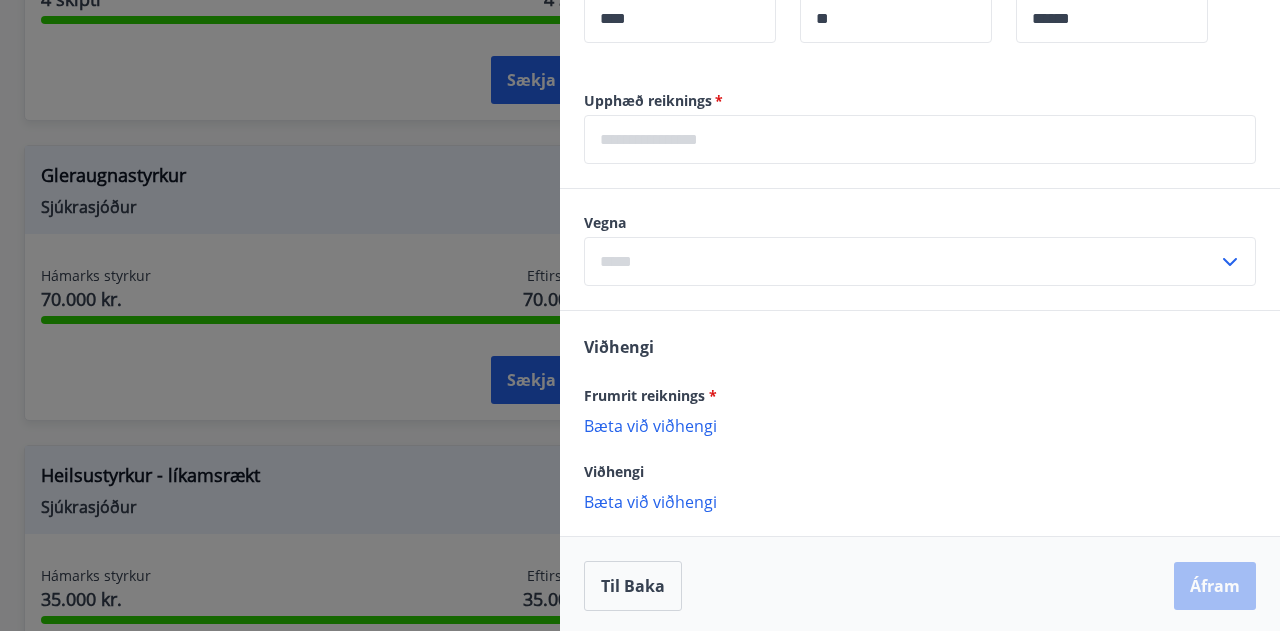 scroll, scrollTop: 680, scrollLeft: 0, axis: vertical 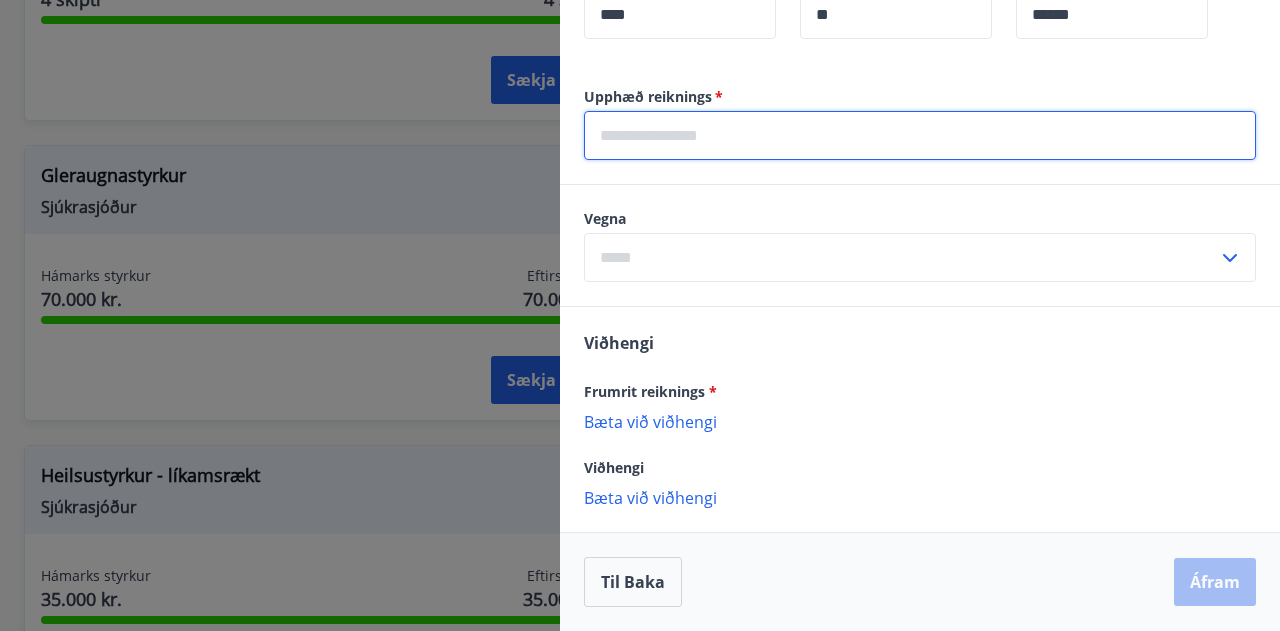 click at bounding box center [920, 135] 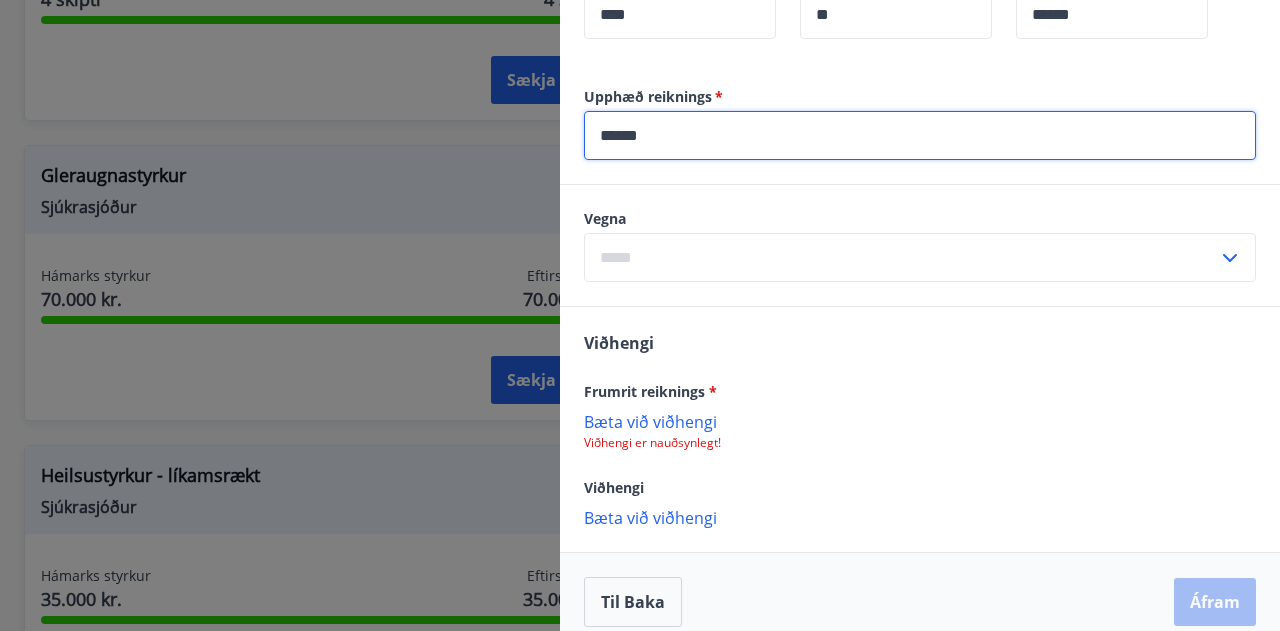 type on "******" 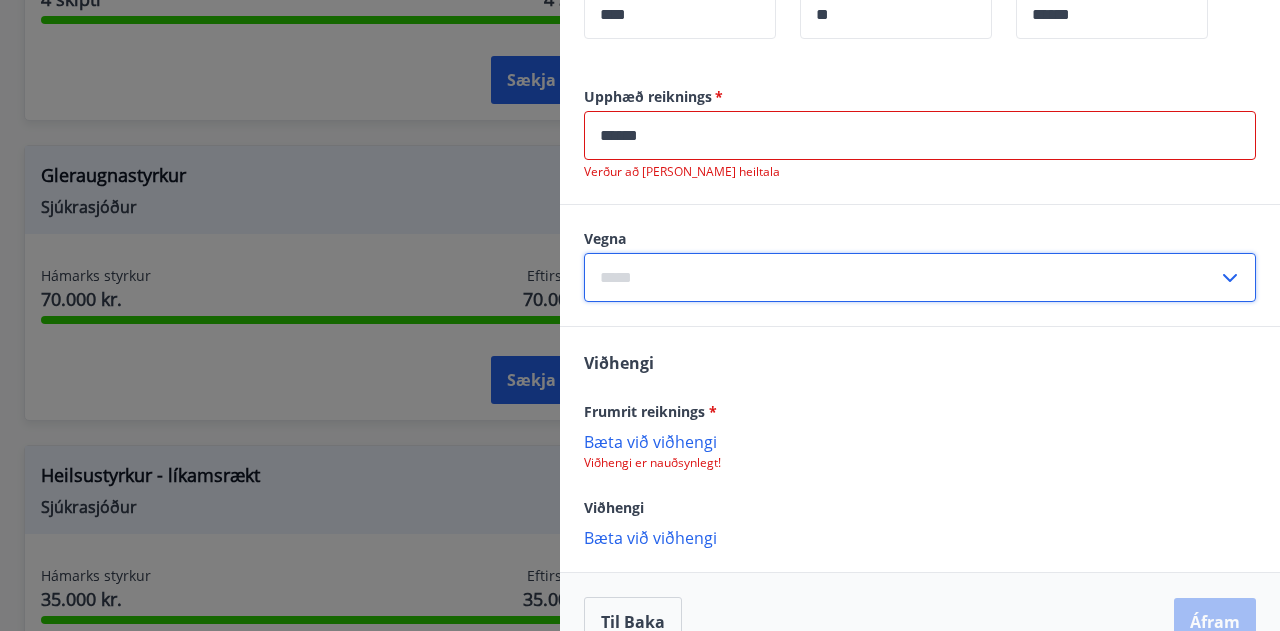 click at bounding box center [901, 277] 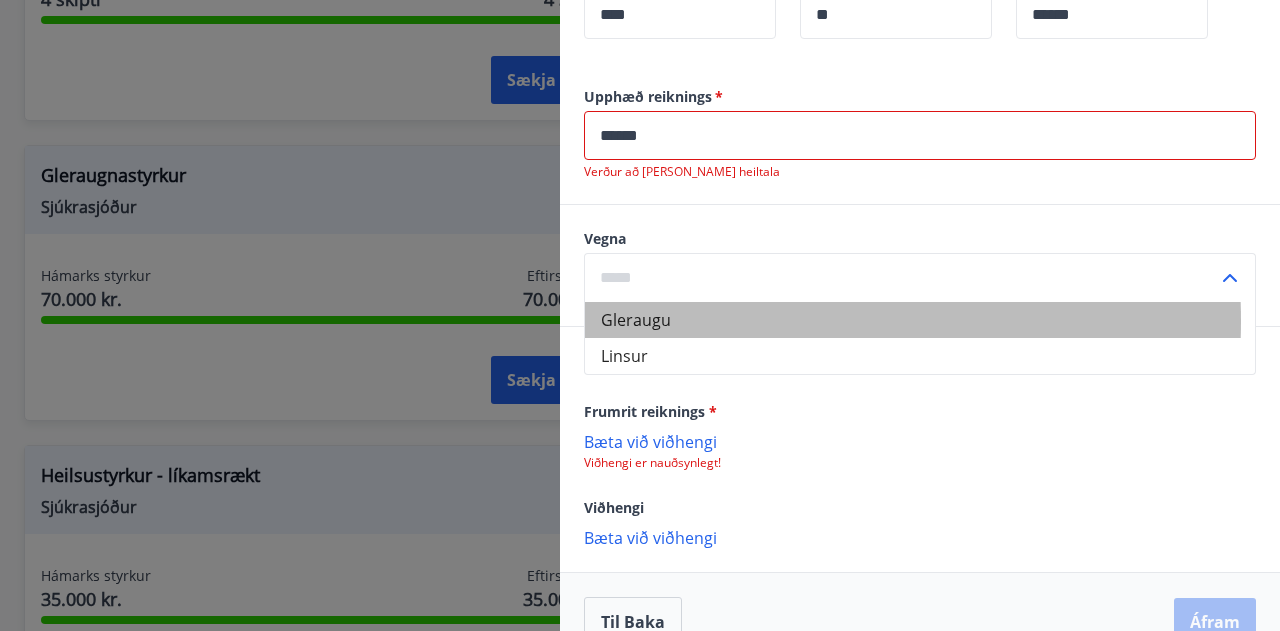 click on "Gleraugu" at bounding box center [920, 320] 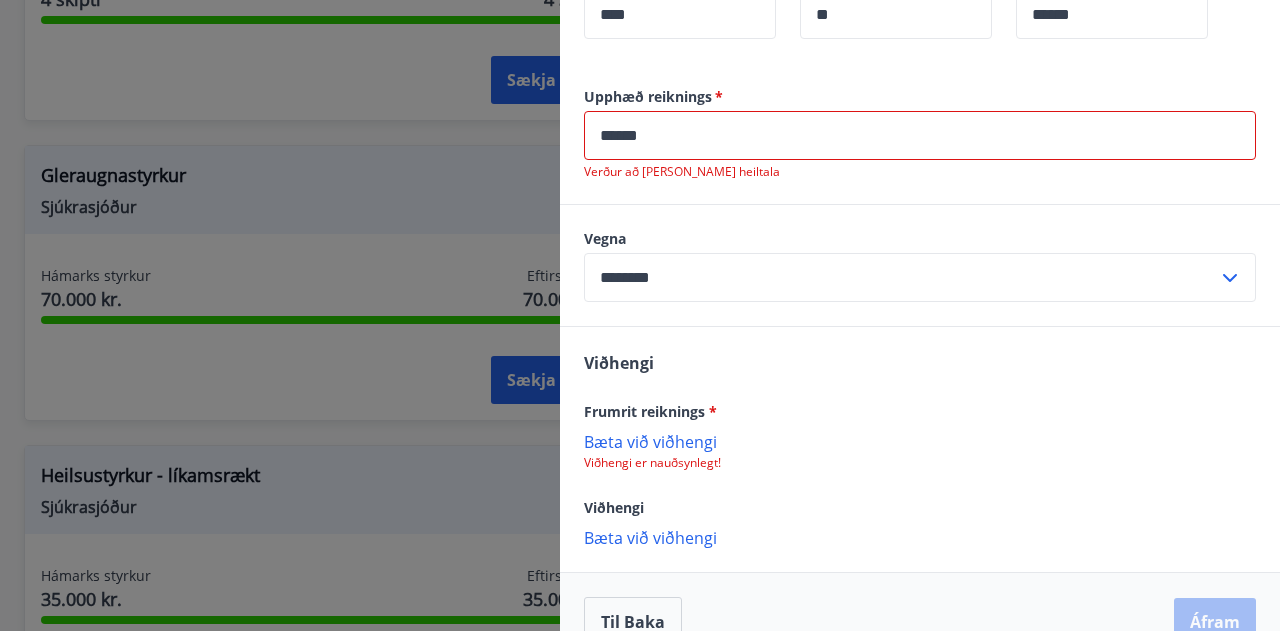 click on "******" at bounding box center (920, 135) 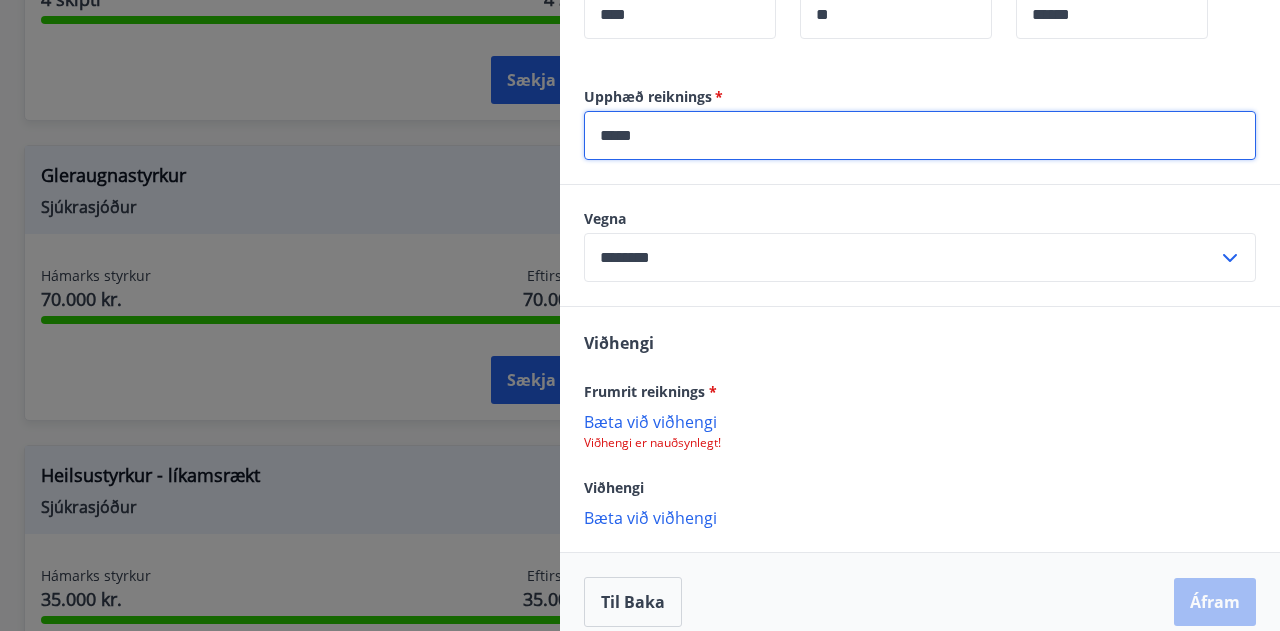 type on "*****" 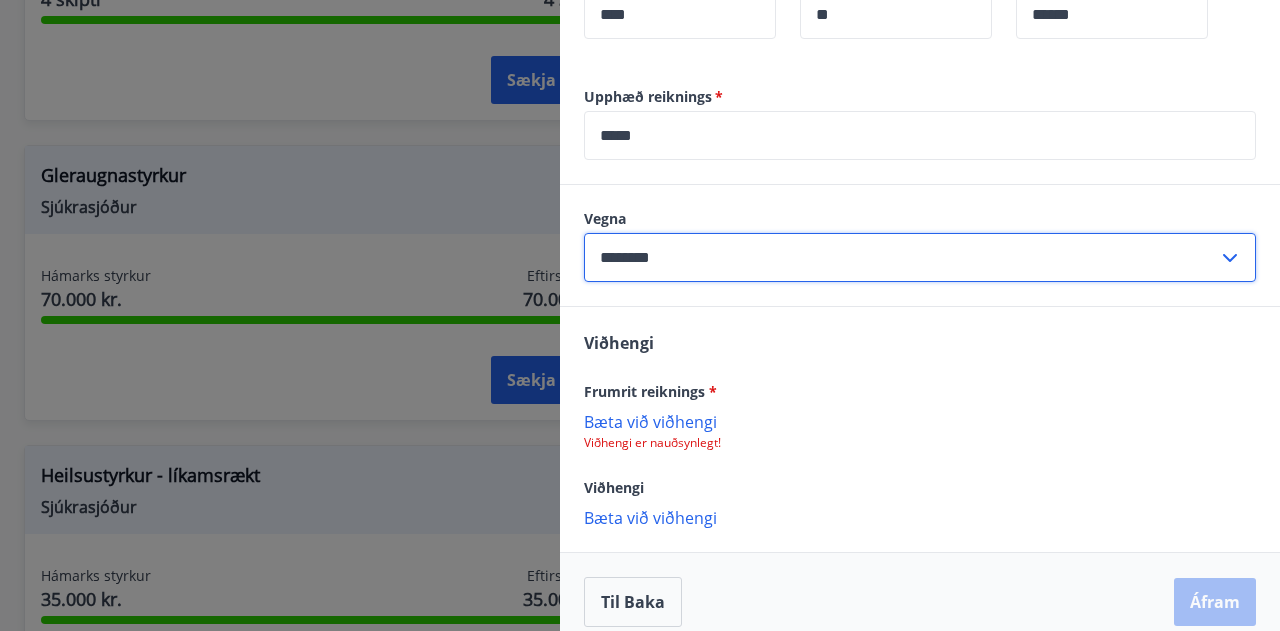 click on "********" at bounding box center (901, 257) 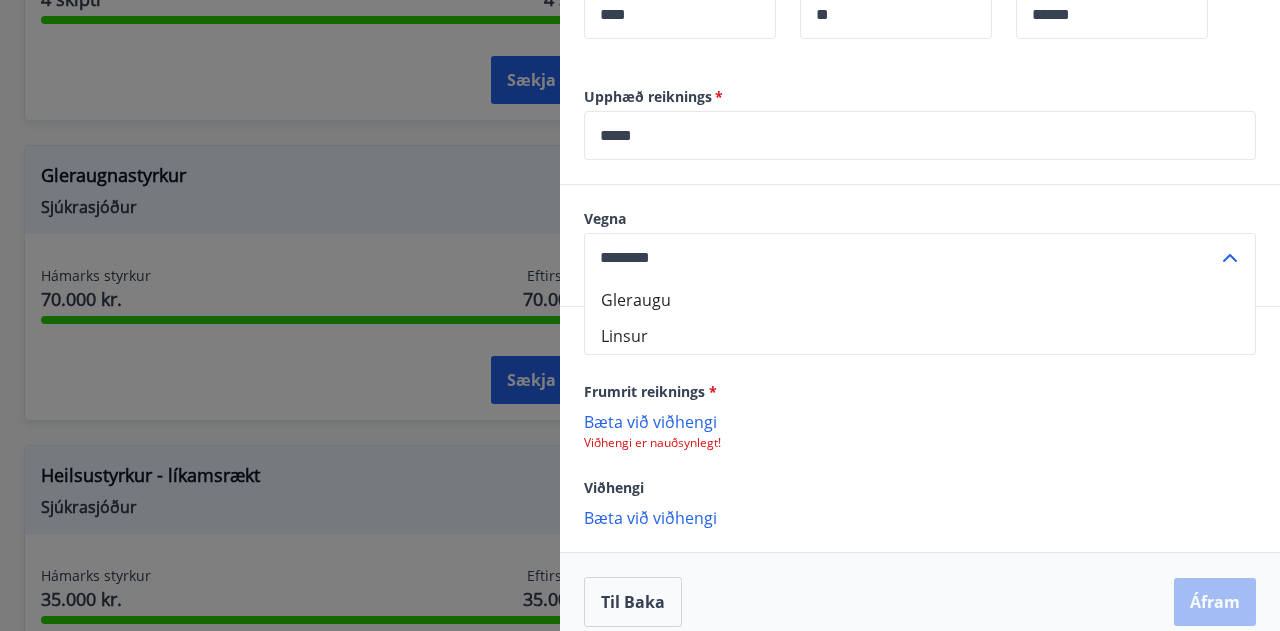 click on "********" at bounding box center (901, 257) 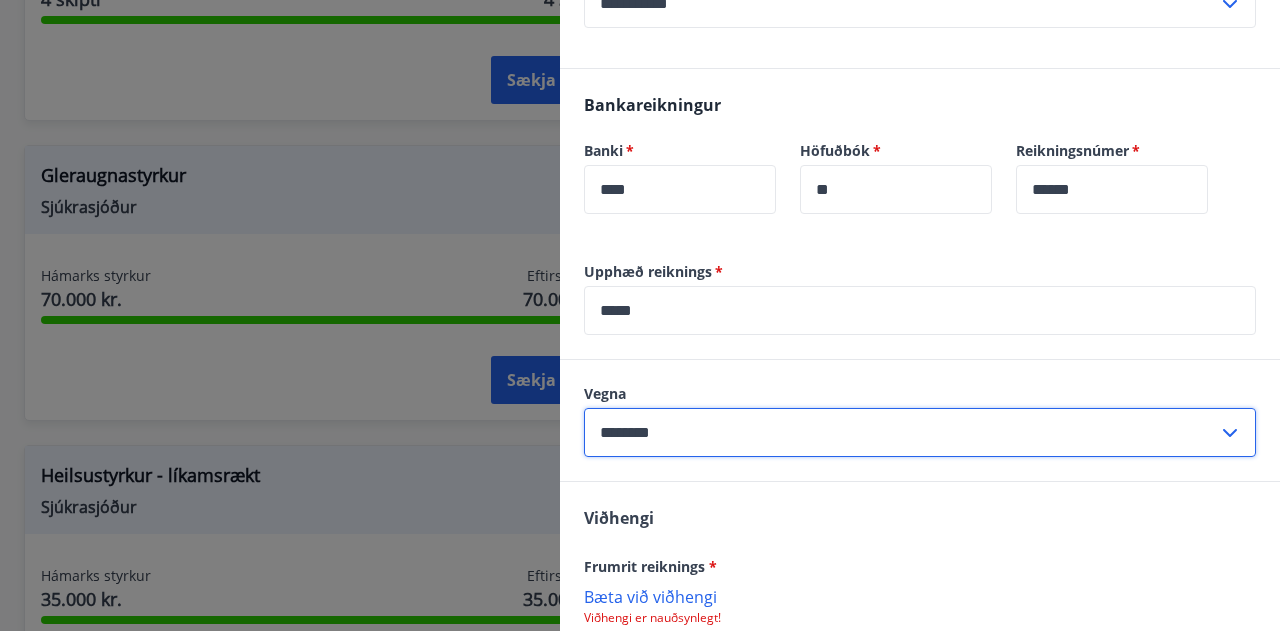 scroll, scrollTop: 700, scrollLeft: 0, axis: vertical 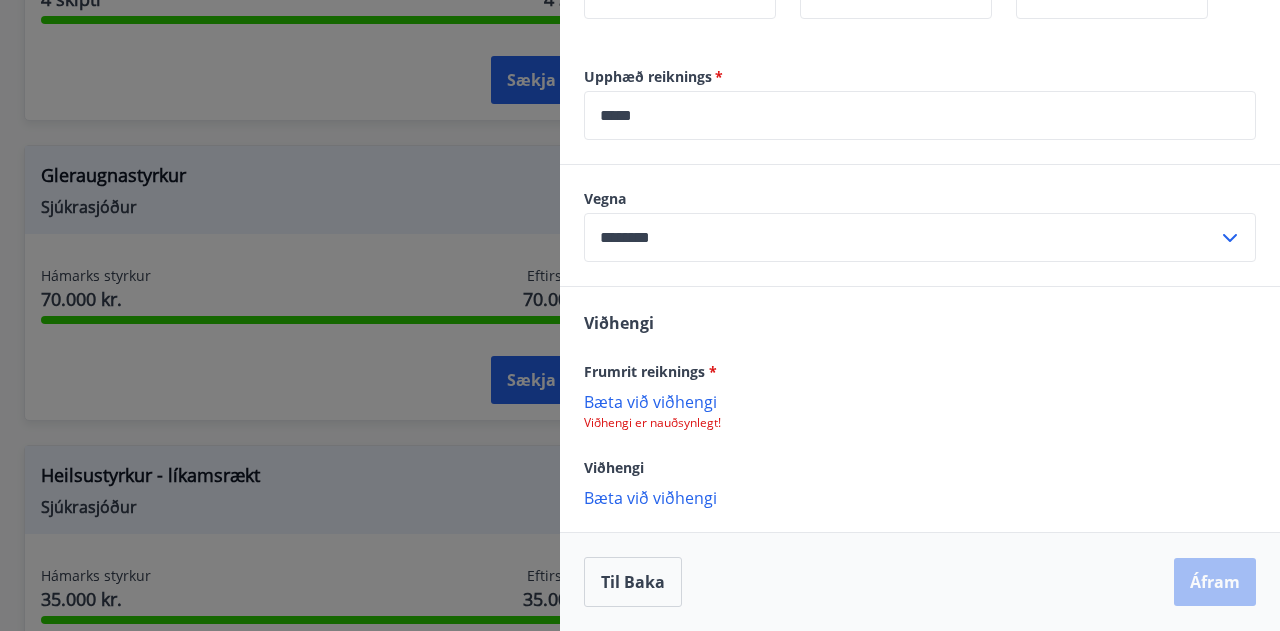 click on "Bæta við viðhengi" at bounding box center (920, 401) 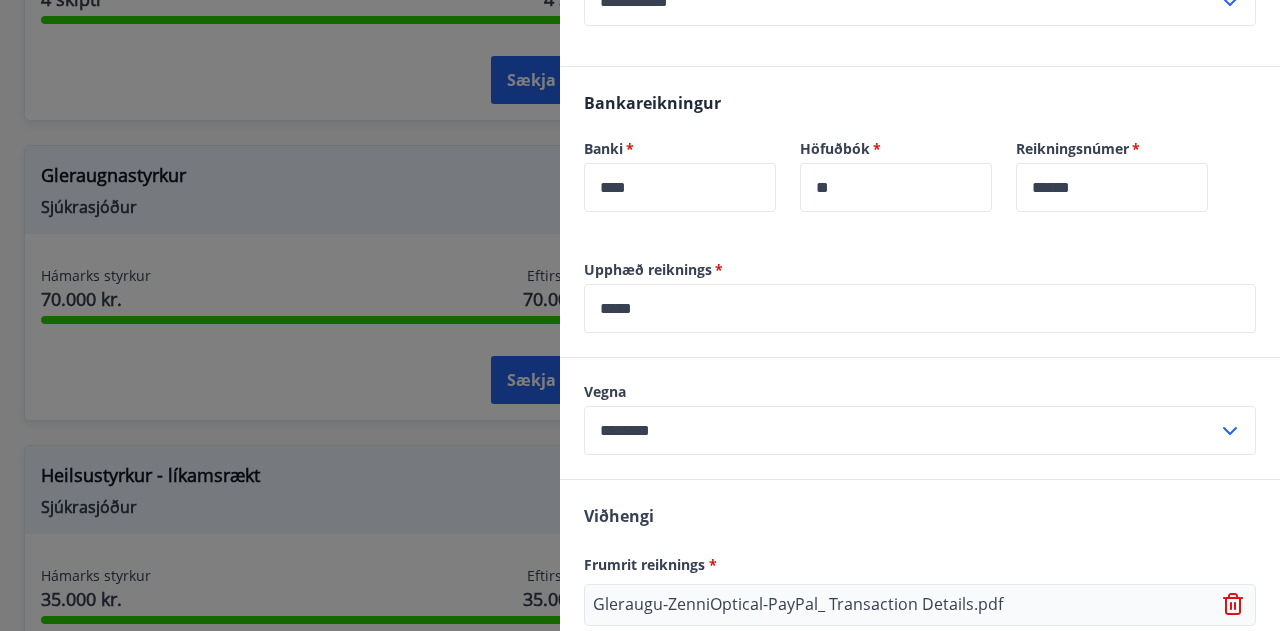 scroll, scrollTop: 702, scrollLeft: 0, axis: vertical 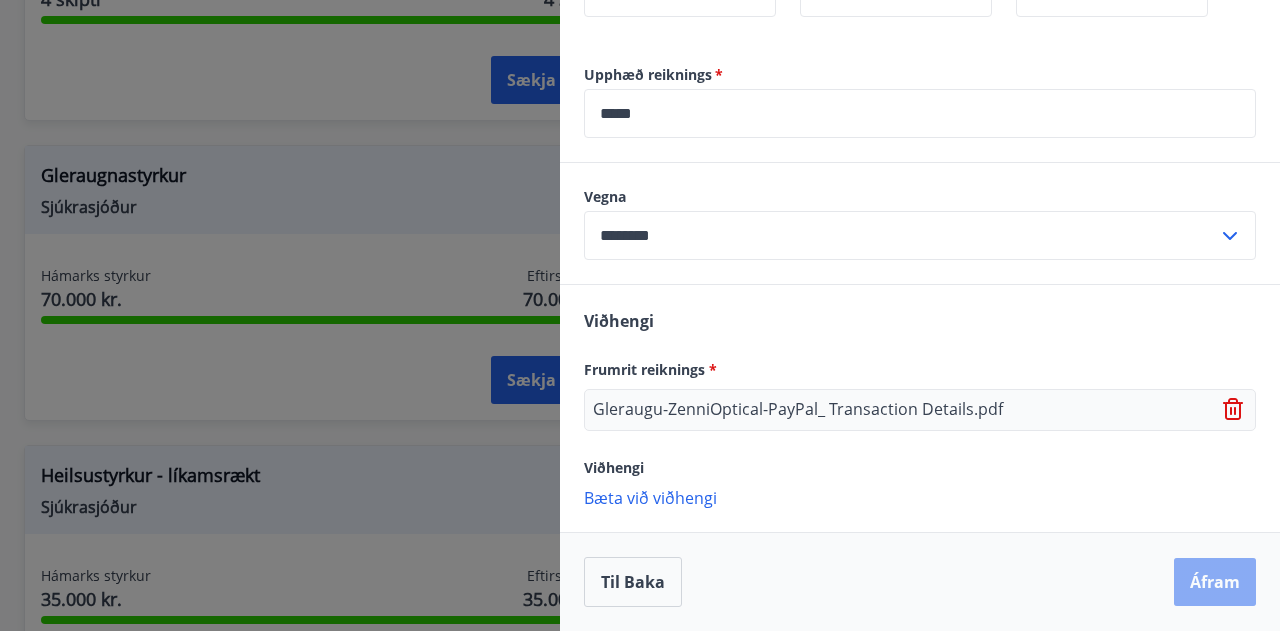 click on "Áfram" at bounding box center (1215, 582) 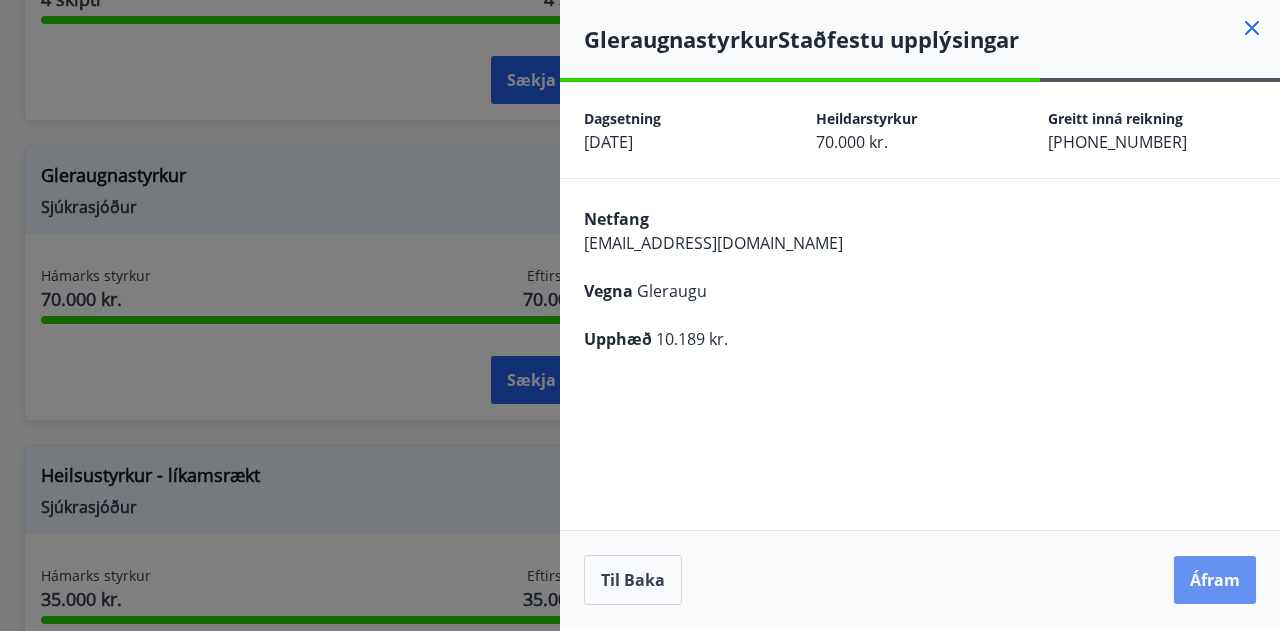 click on "Áfram" at bounding box center (1215, 580) 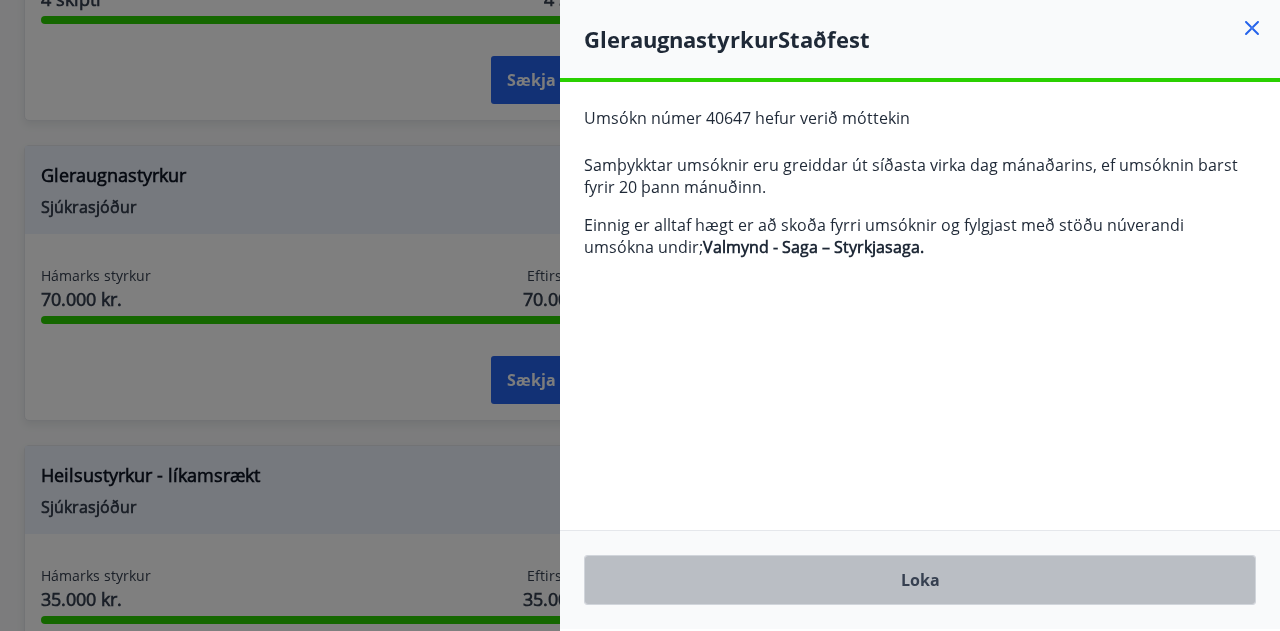 click on "Loka" at bounding box center [920, 580] 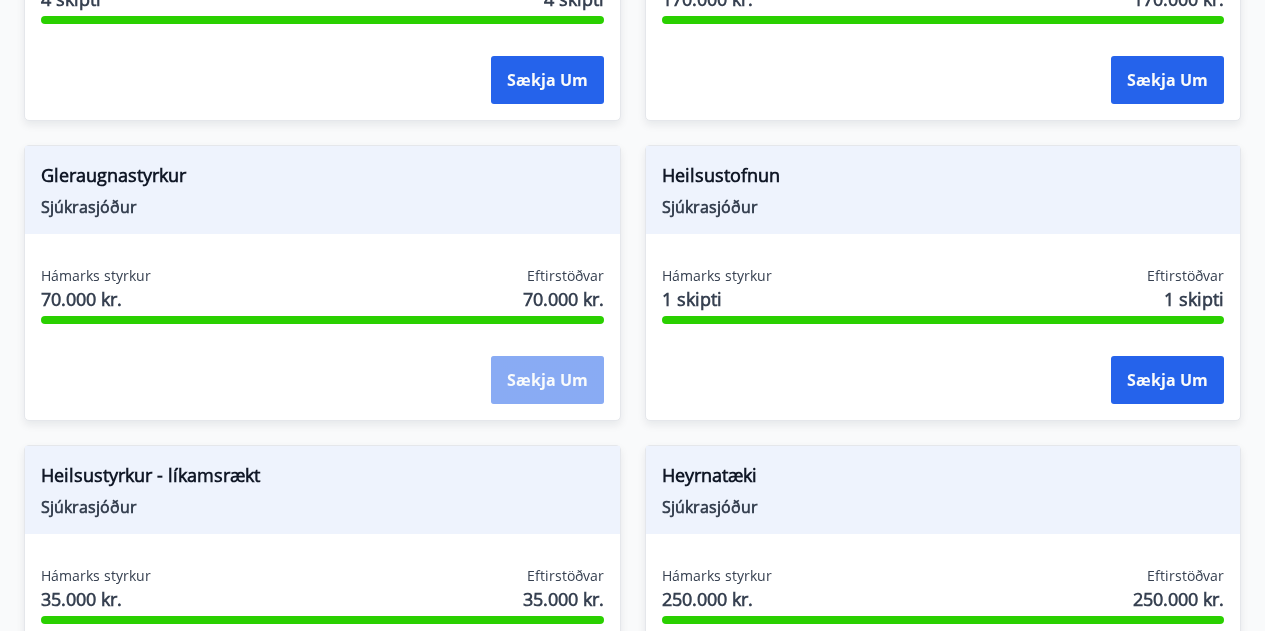 click on "Sækja um" at bounding box center [547, 380] 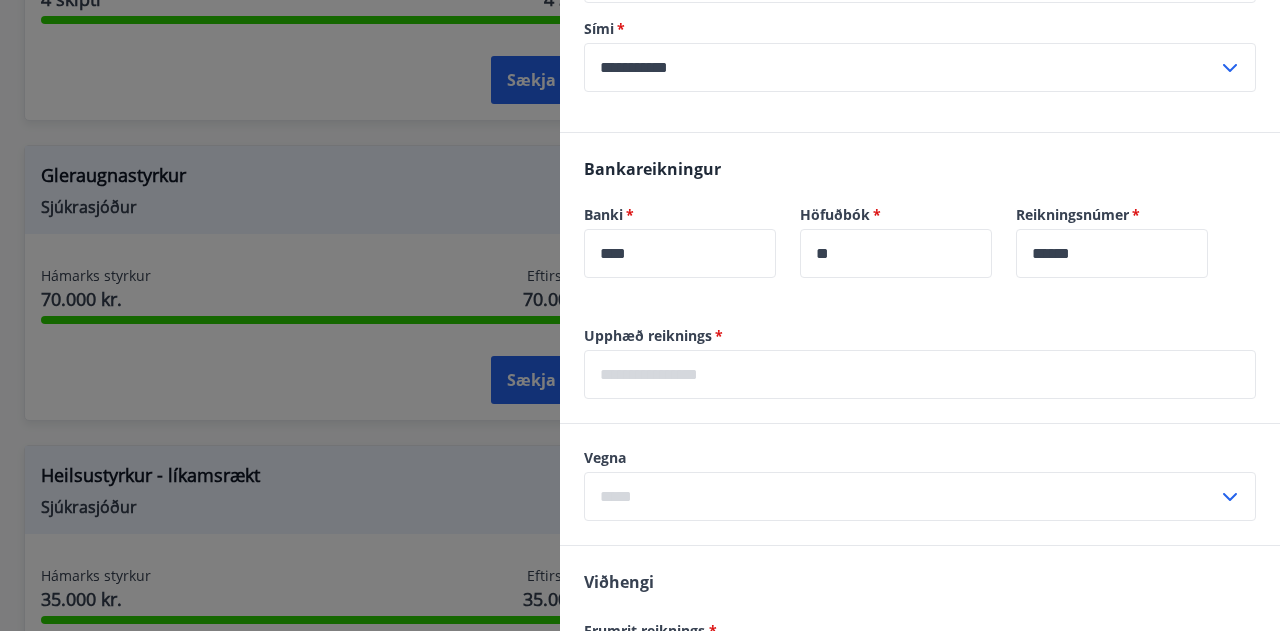 scroll, scrollTop: 447, scrollLeft: 0, axis: vertical 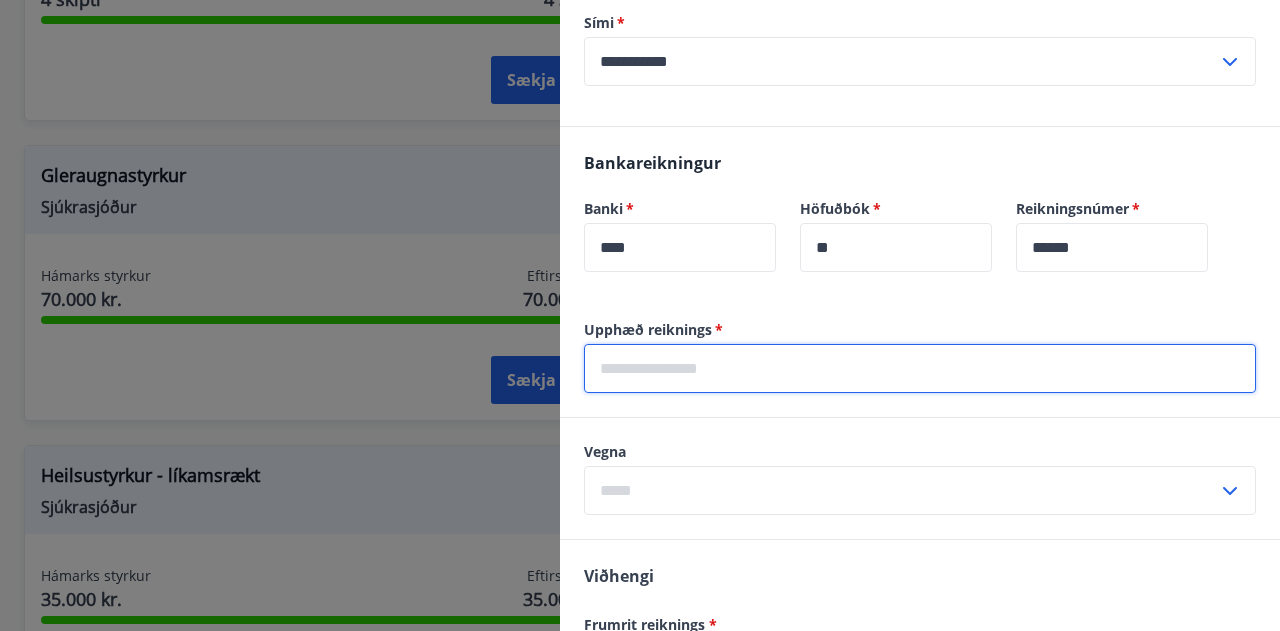 click at bounding box center (920, 368) 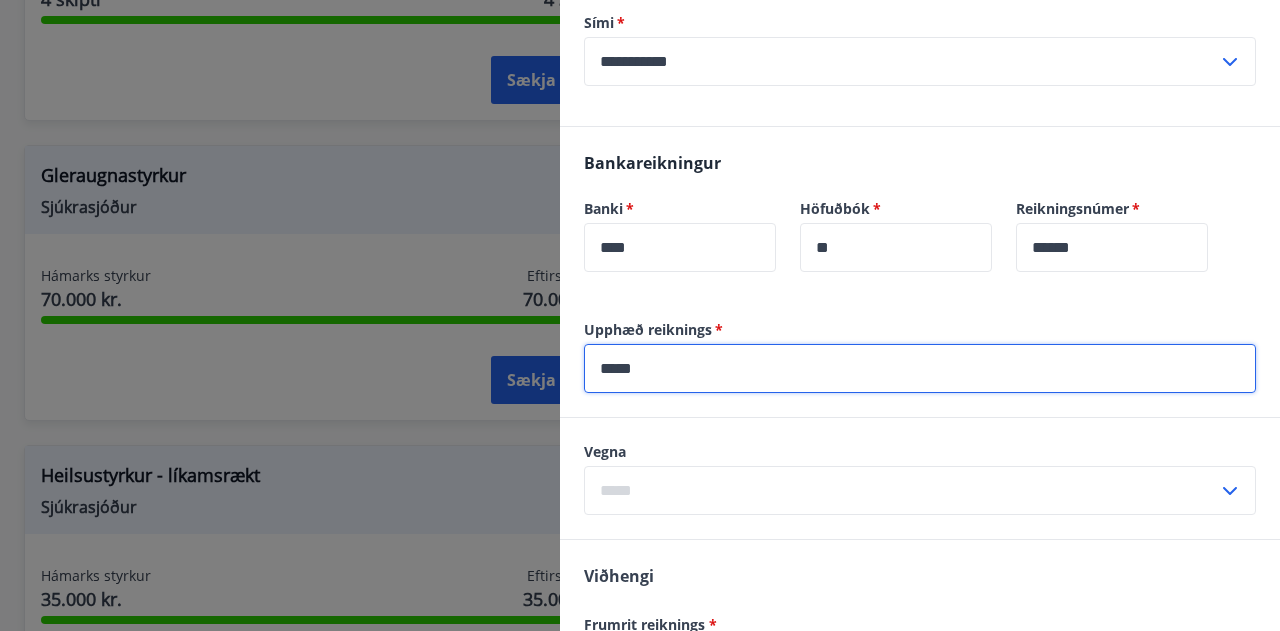 type on "*****" 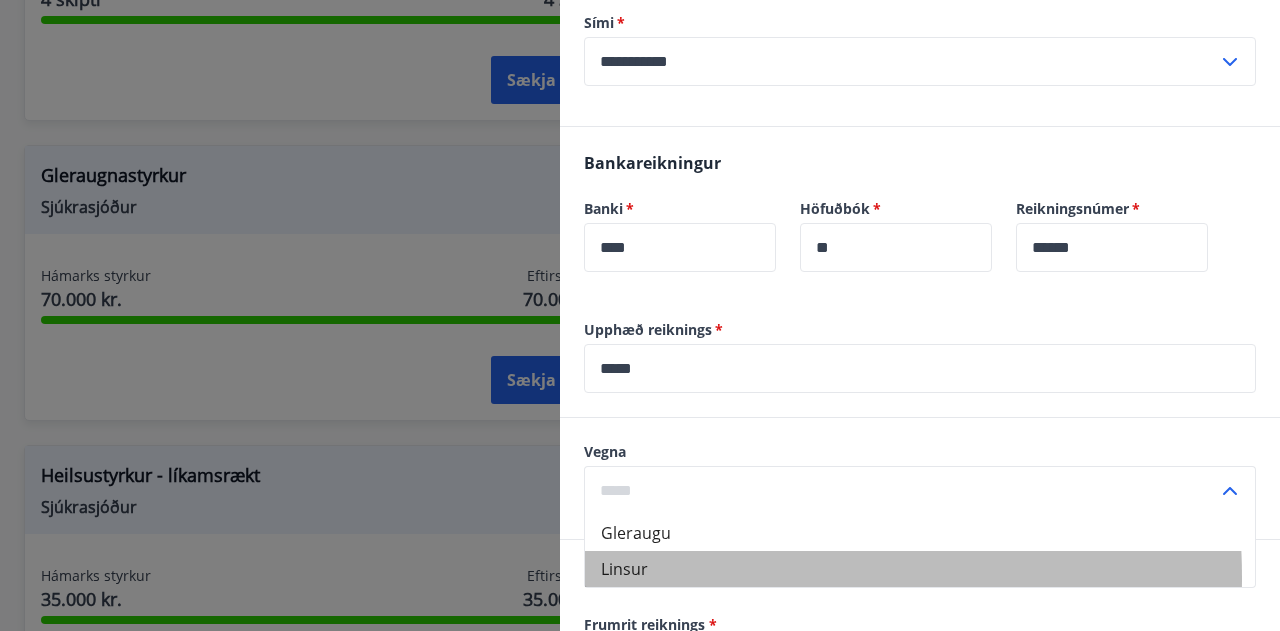 click on "Linsur" at bounding box center [920, 569] 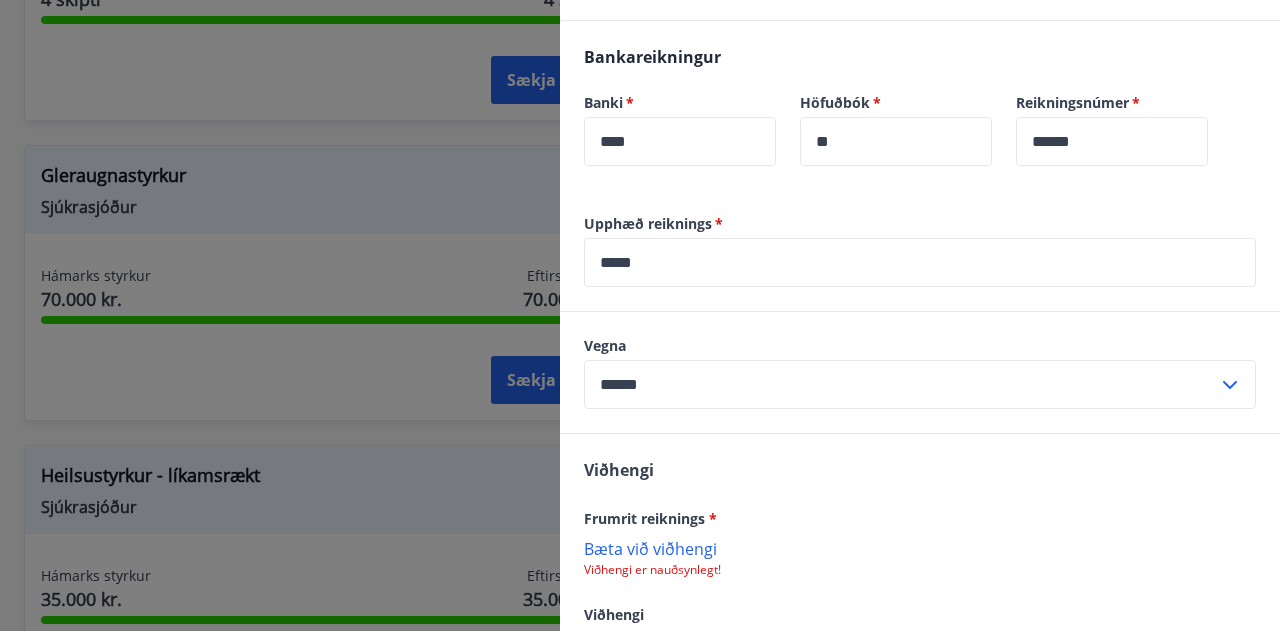scroll, scrollTop: 581, scrollLeft: 0, axis: vertical 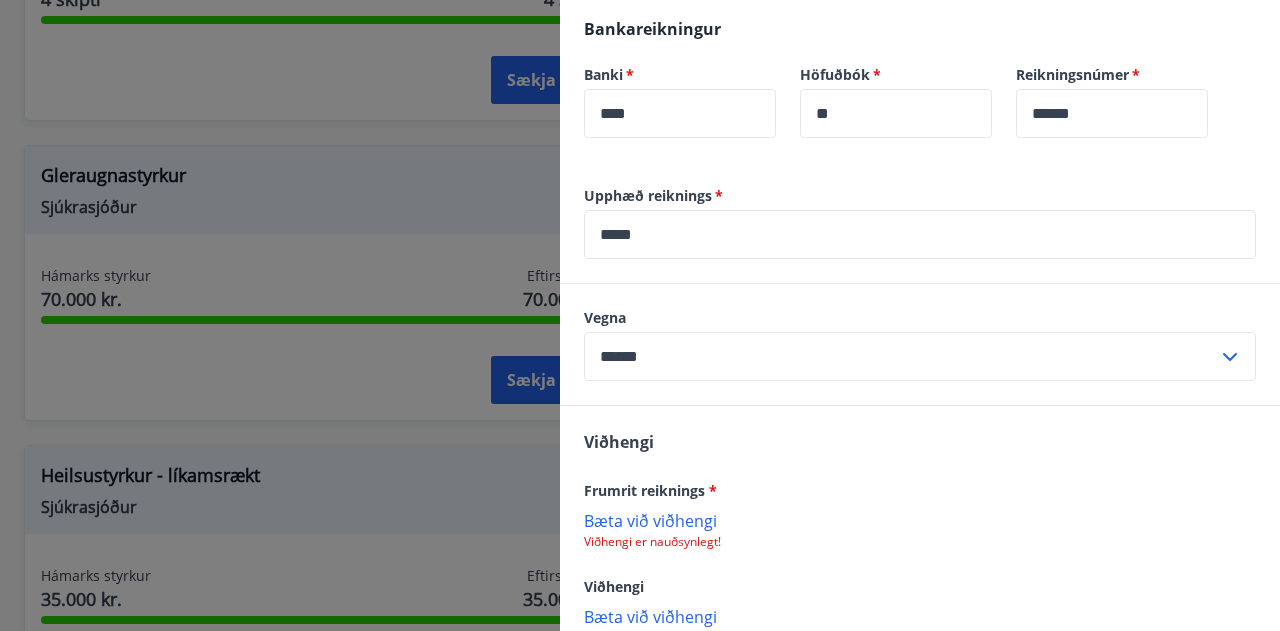 click on "Bæta við viðhengi" at bounding box center [920, 520] 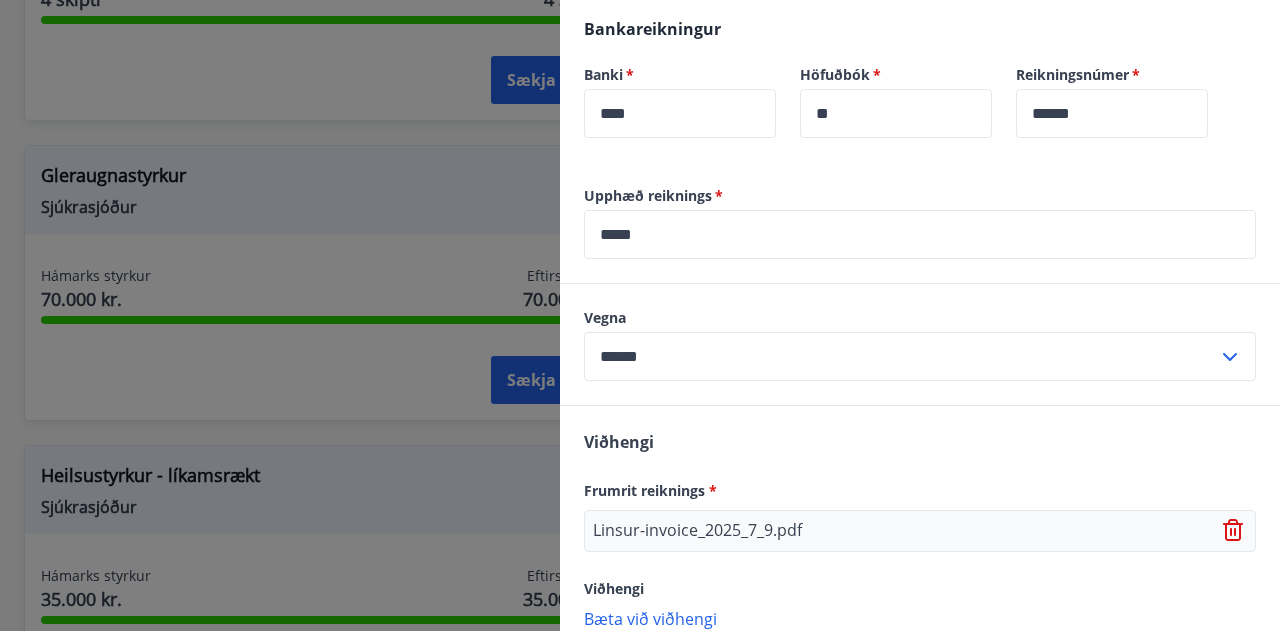scroll, scrollTop: 702, scrollLeft: 0, axis: vertical 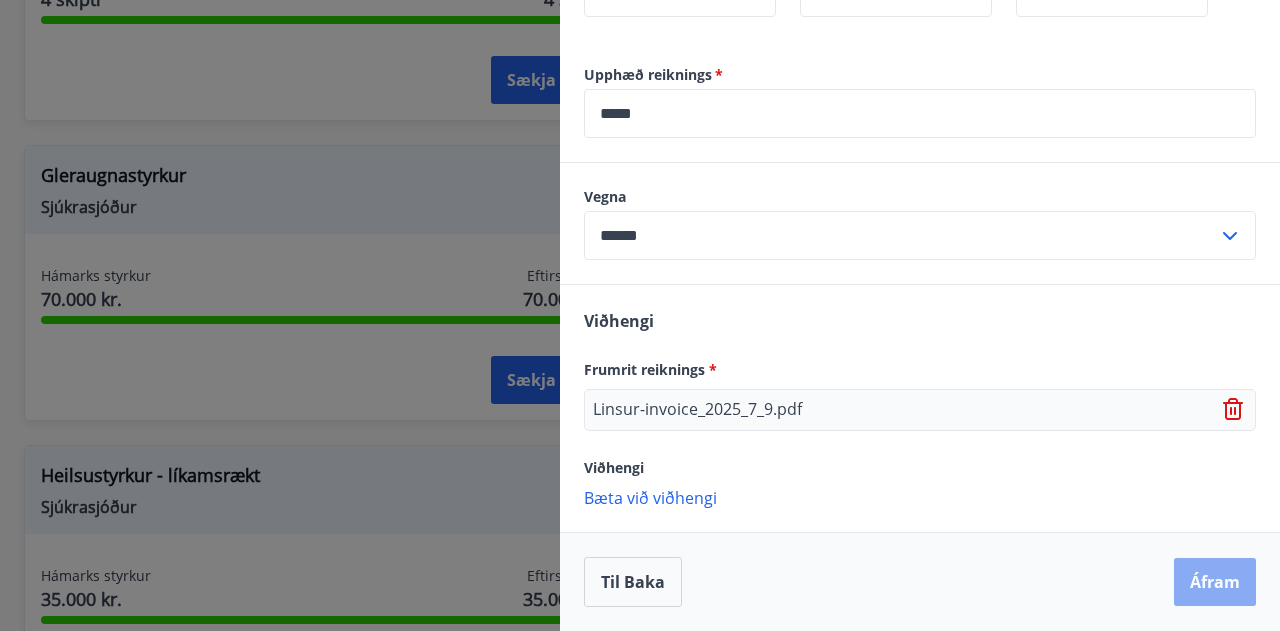 click on "Áfram" at bounding box center (1215, 582) 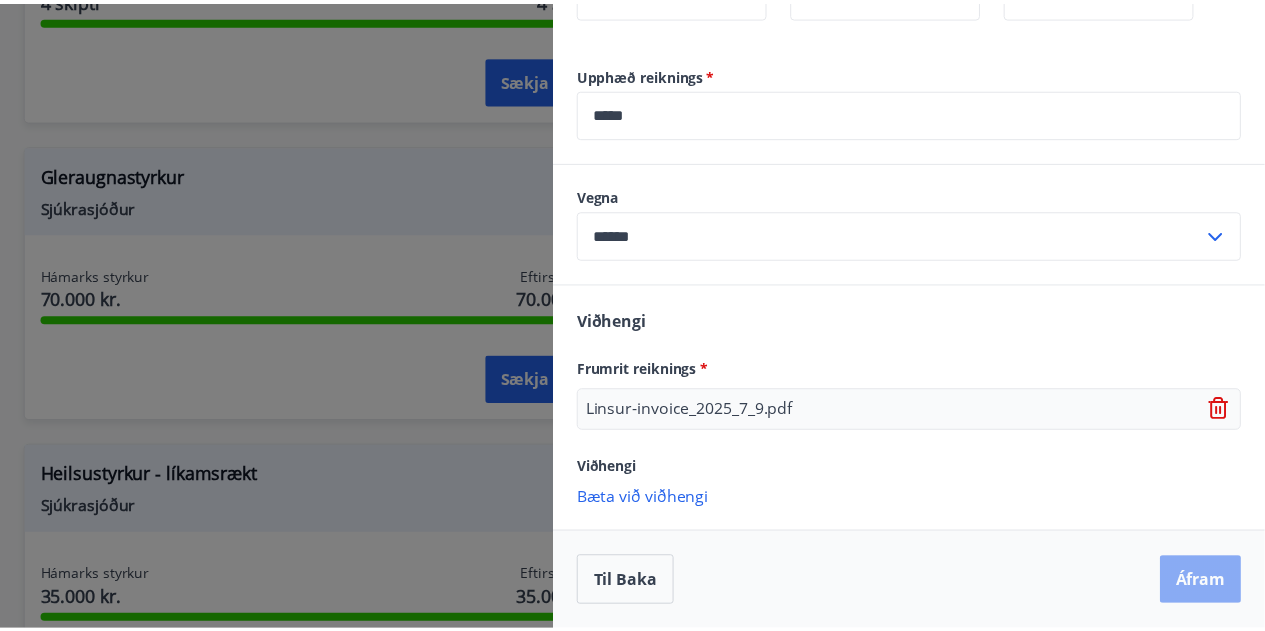 scroll, scrollTop: 0, scrollLeft: 0, axis: both 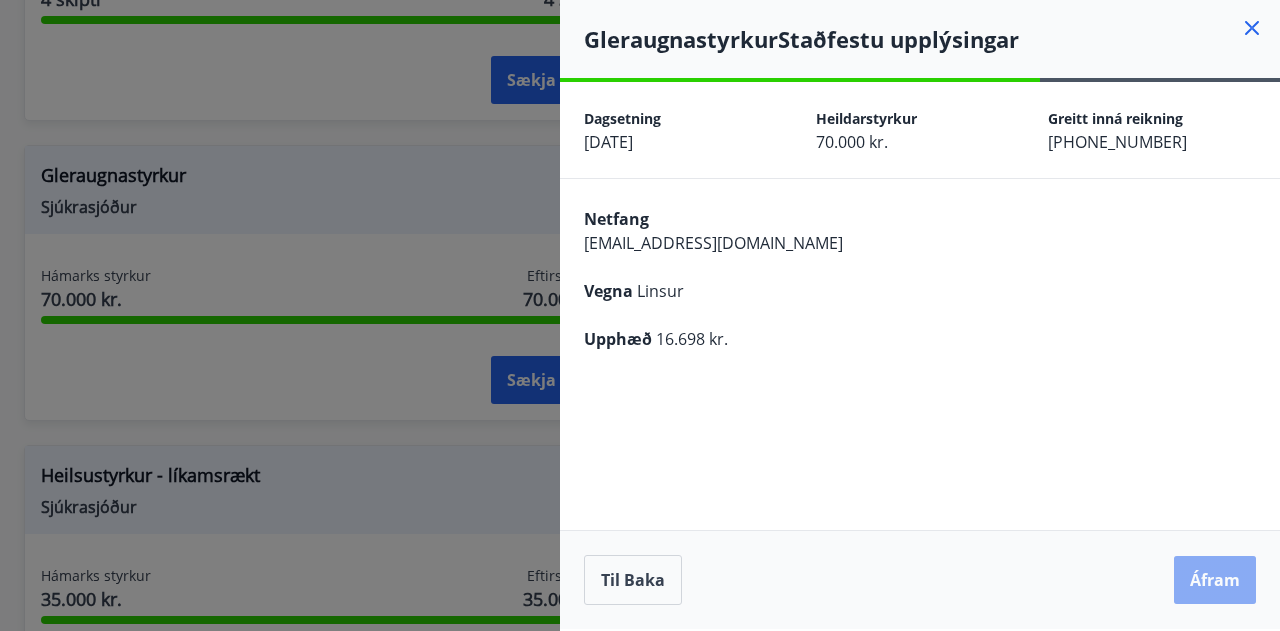 click on "Áfram" at bounding box center (1215, 580) 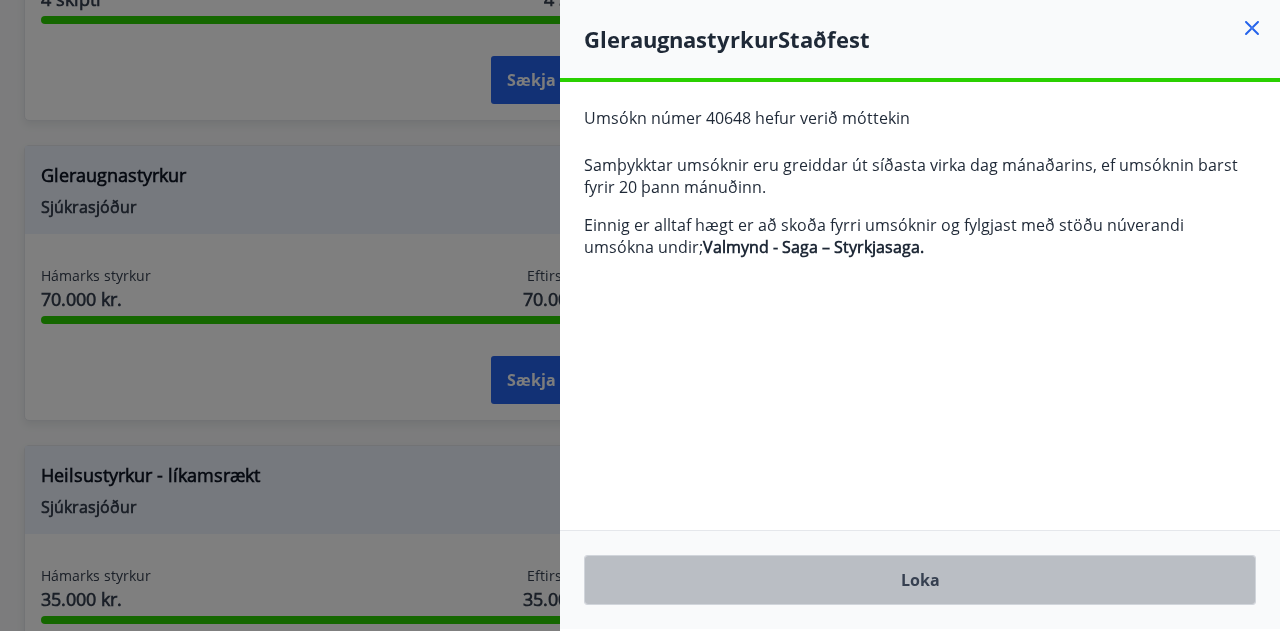 click on "Loka" at bounding box center (920, 580) 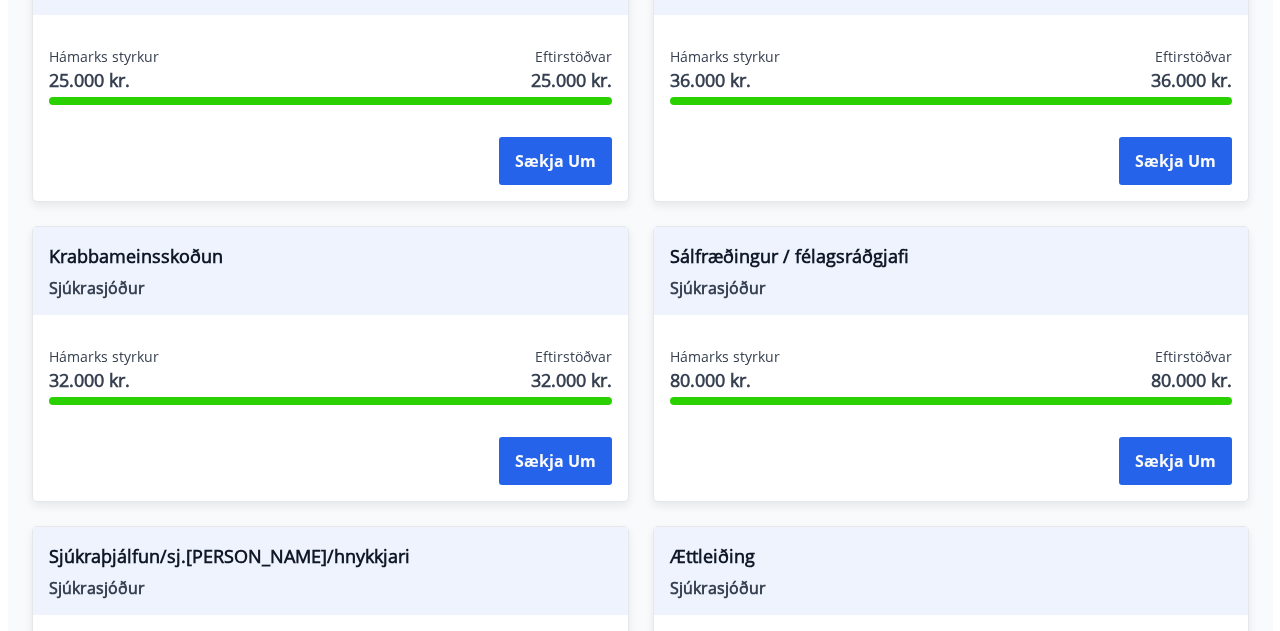 scroll, scrollTop: 1815, scrollLeft: 0, axis: vertical 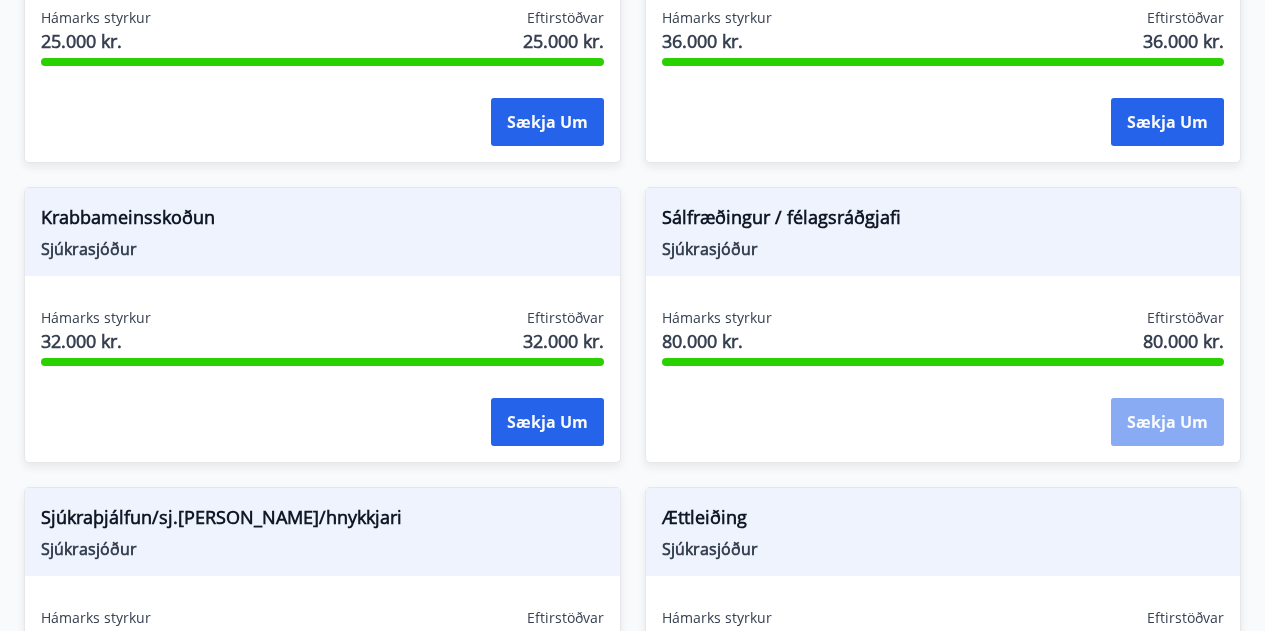 click on "Sækja um" at bounding box center (1167, 422) 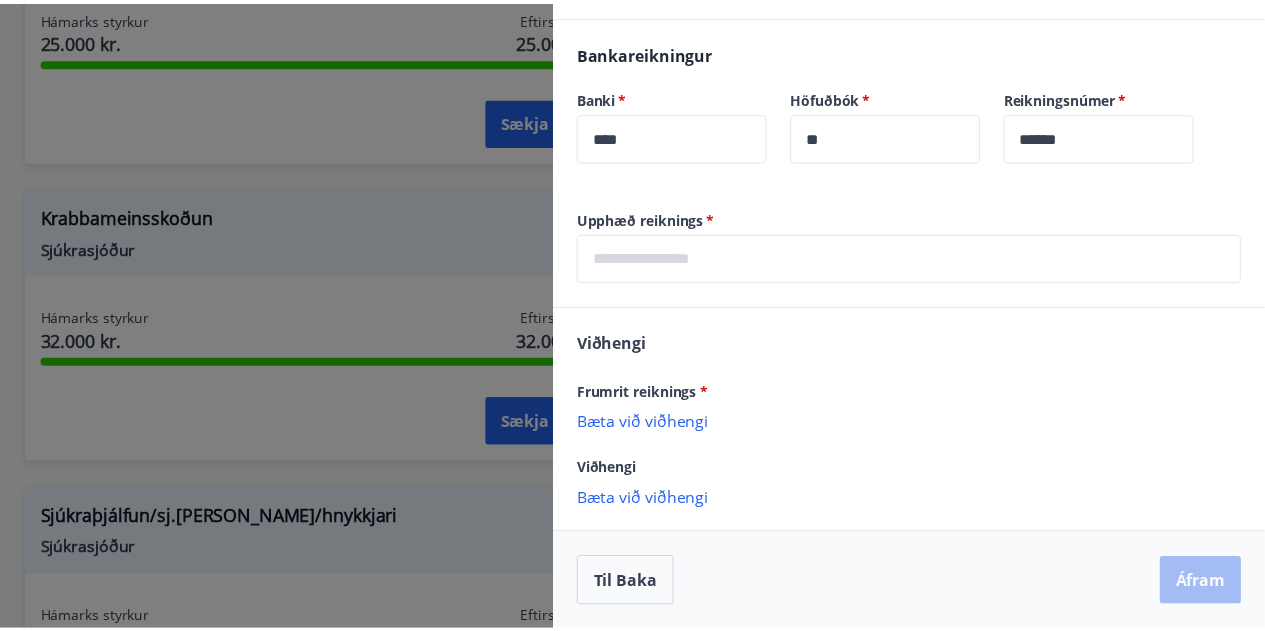 scroll, scrollTop: 0, scrollLeft: 0, axis: both 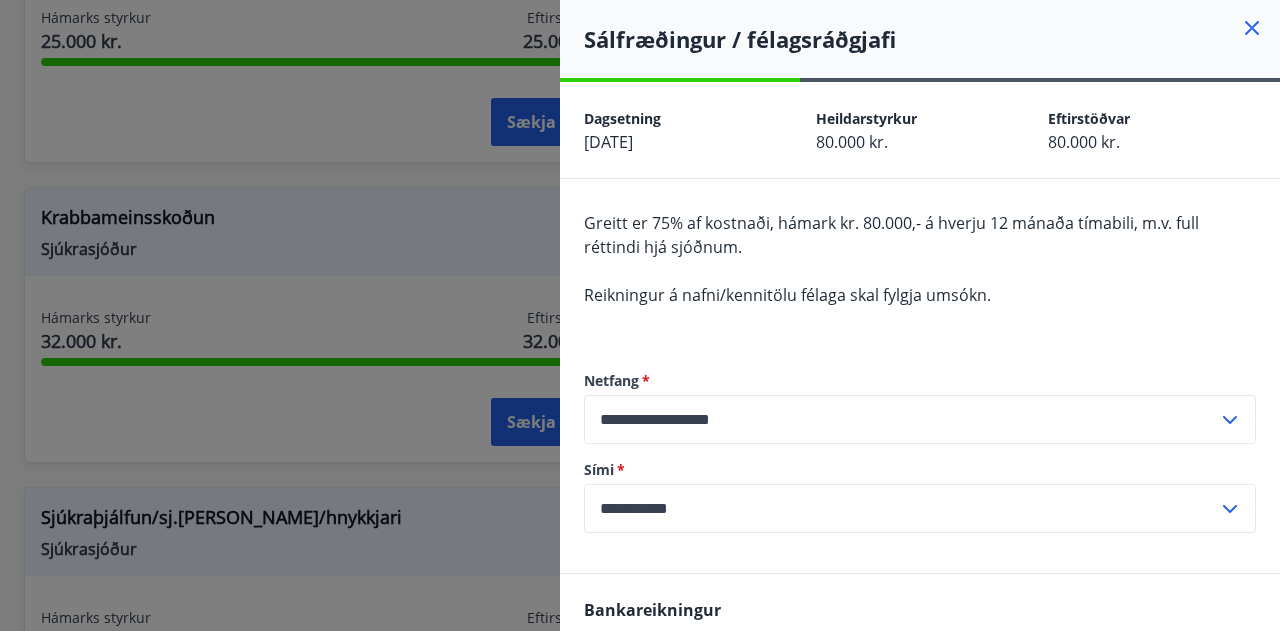 click 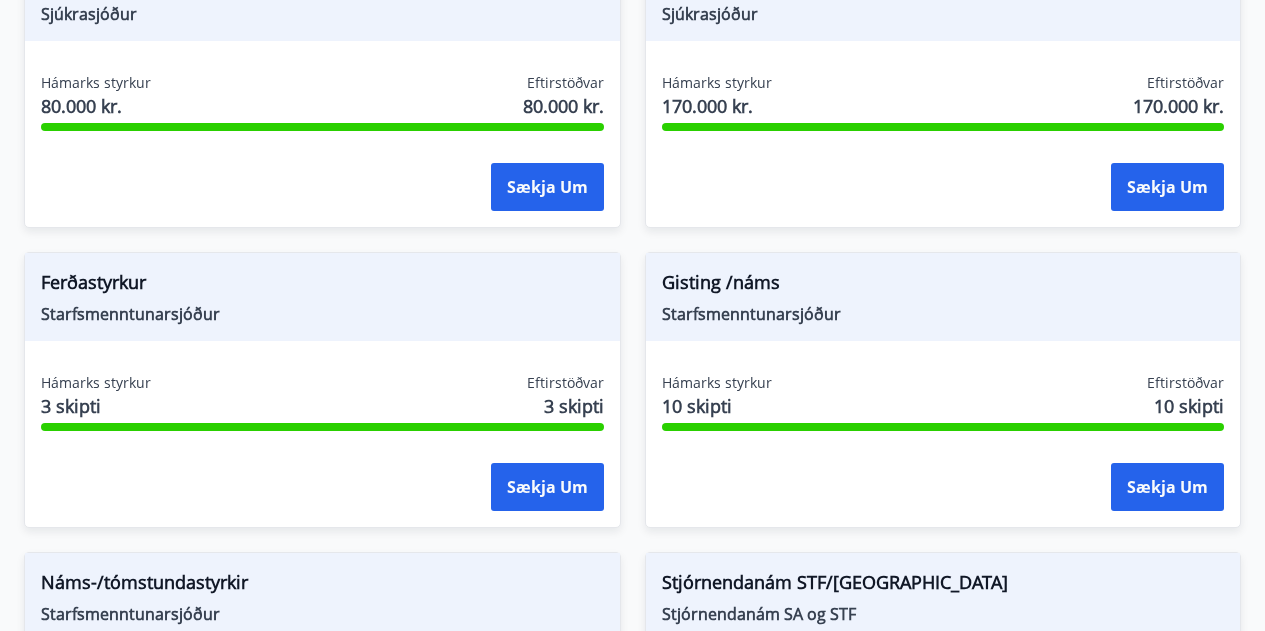 scroll, scrollTop: 2357, scrollLeft: 0, axis: vertical 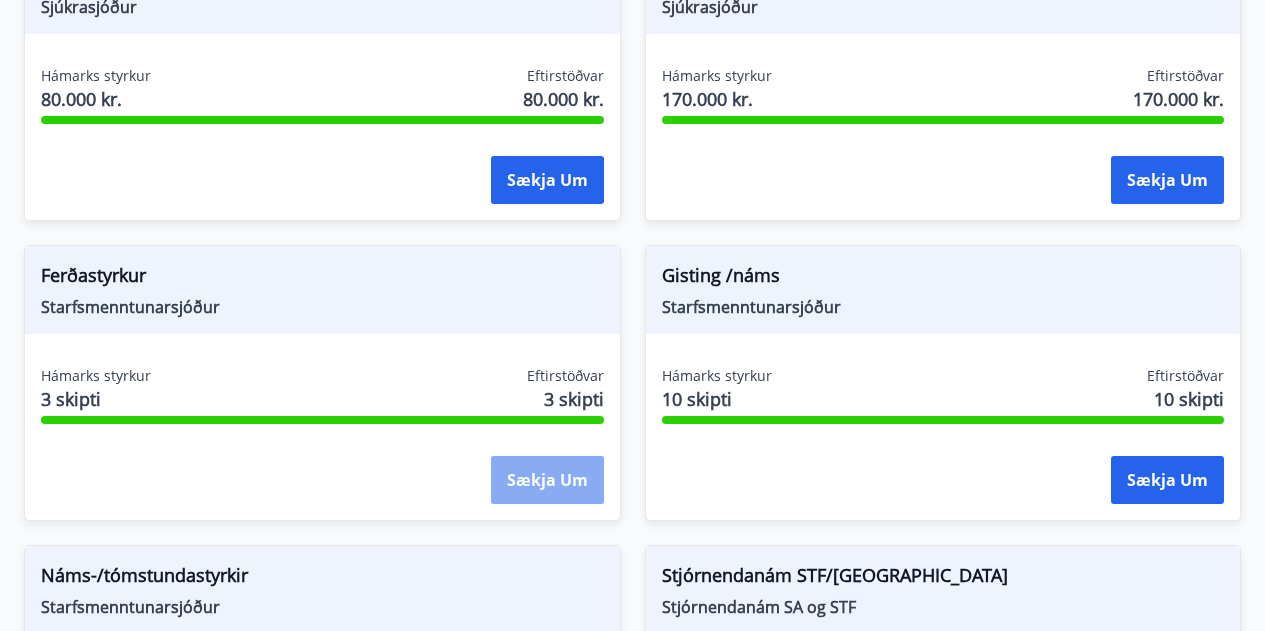 click on "Sækja um" at bounding box center (547, 480) 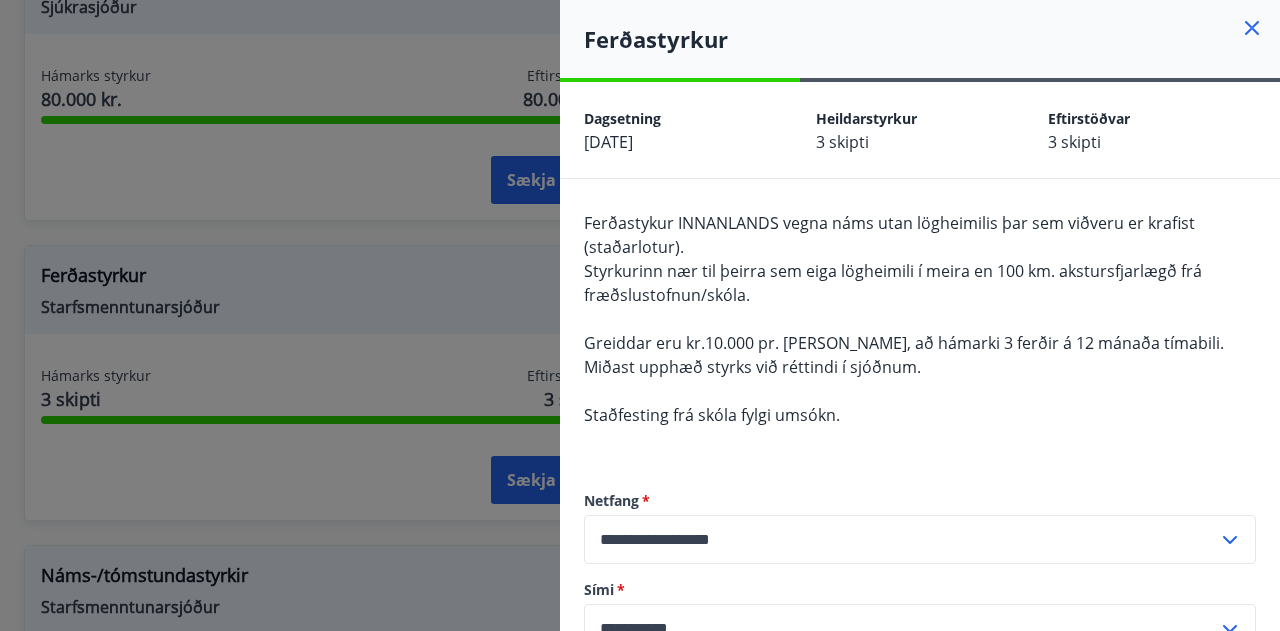 click at bounding box center (640, 315) 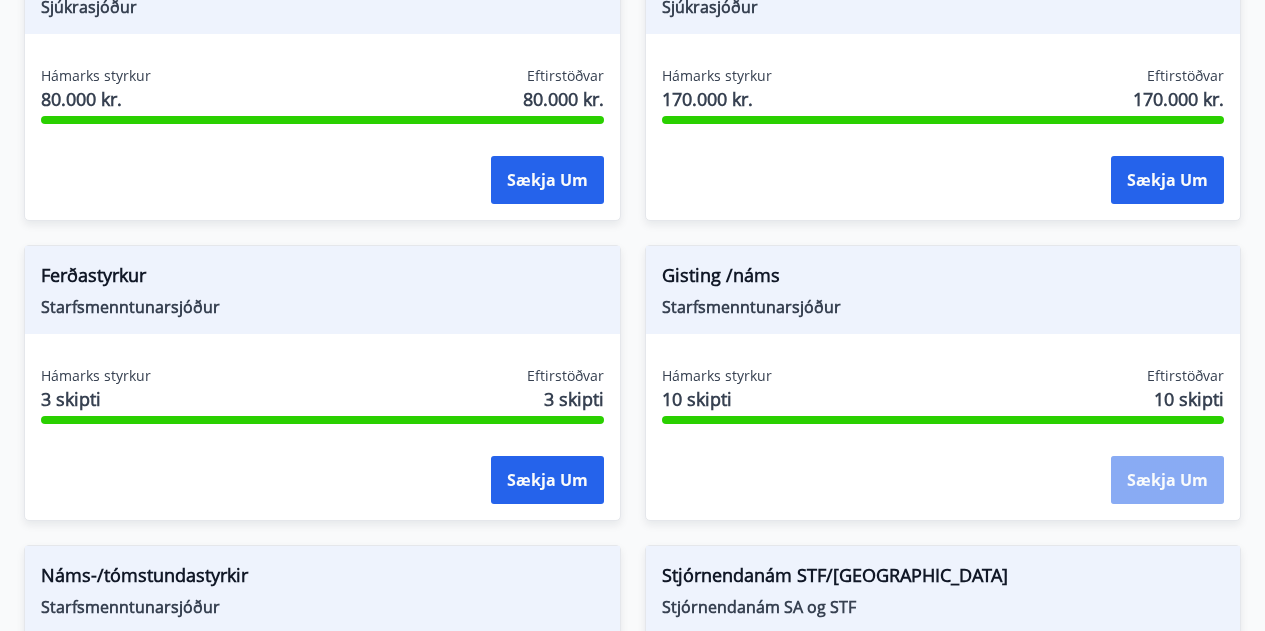 click on "Sækja um" at bounding box center (1167, 480) 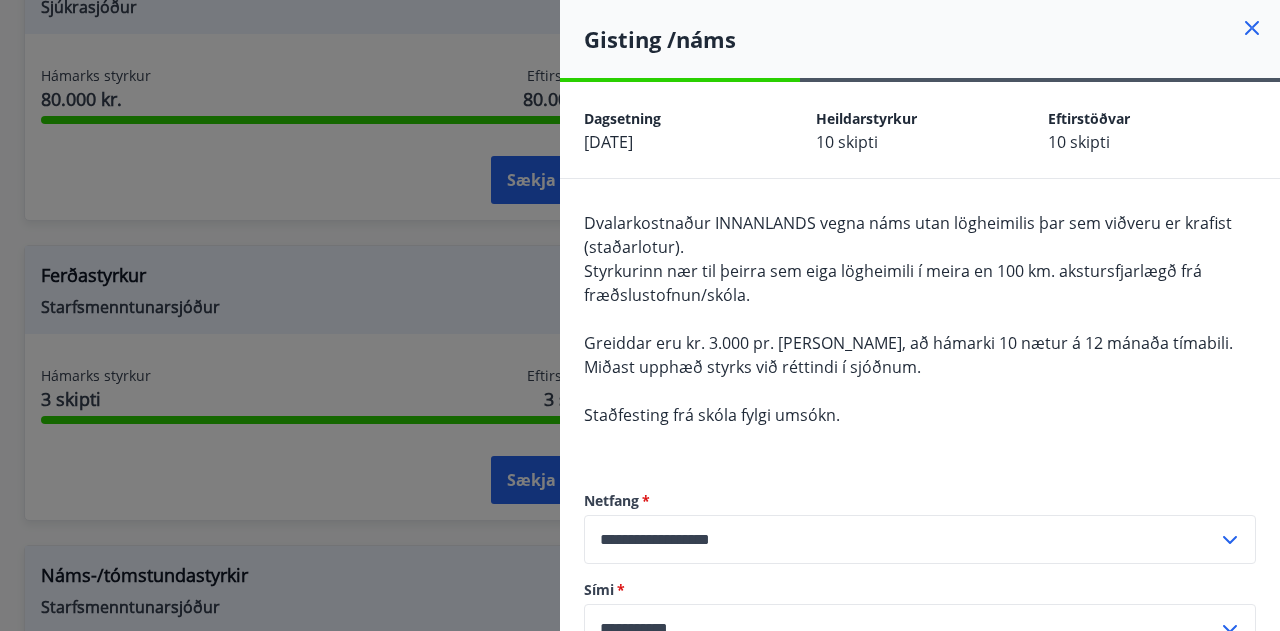 click at bounding box center [640, 315] 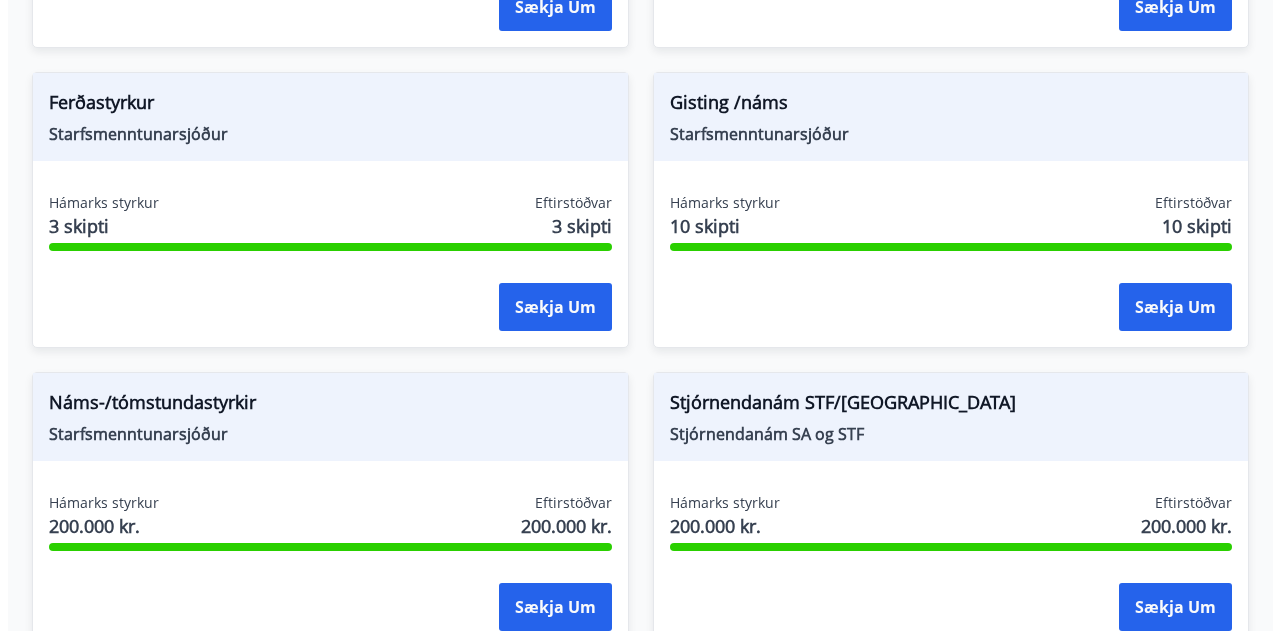scroll, scrollTop: 2739, scrollLeft: 0, axis: vertical 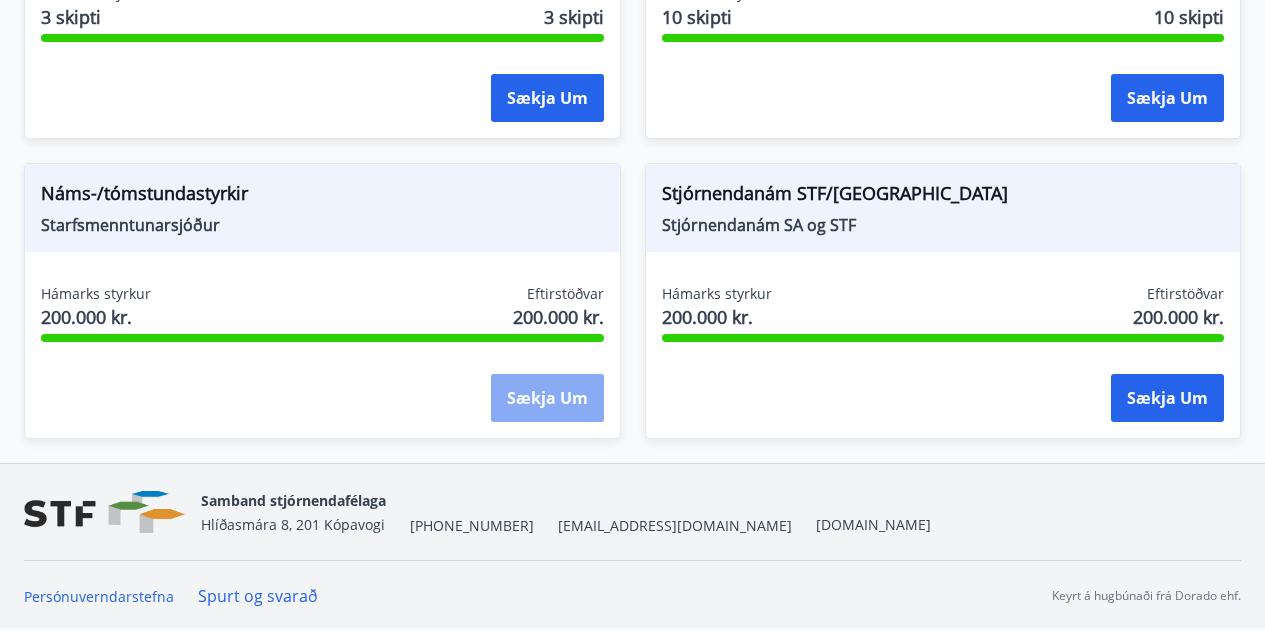 click on "Sækja um" at bounding box center [547, 398] 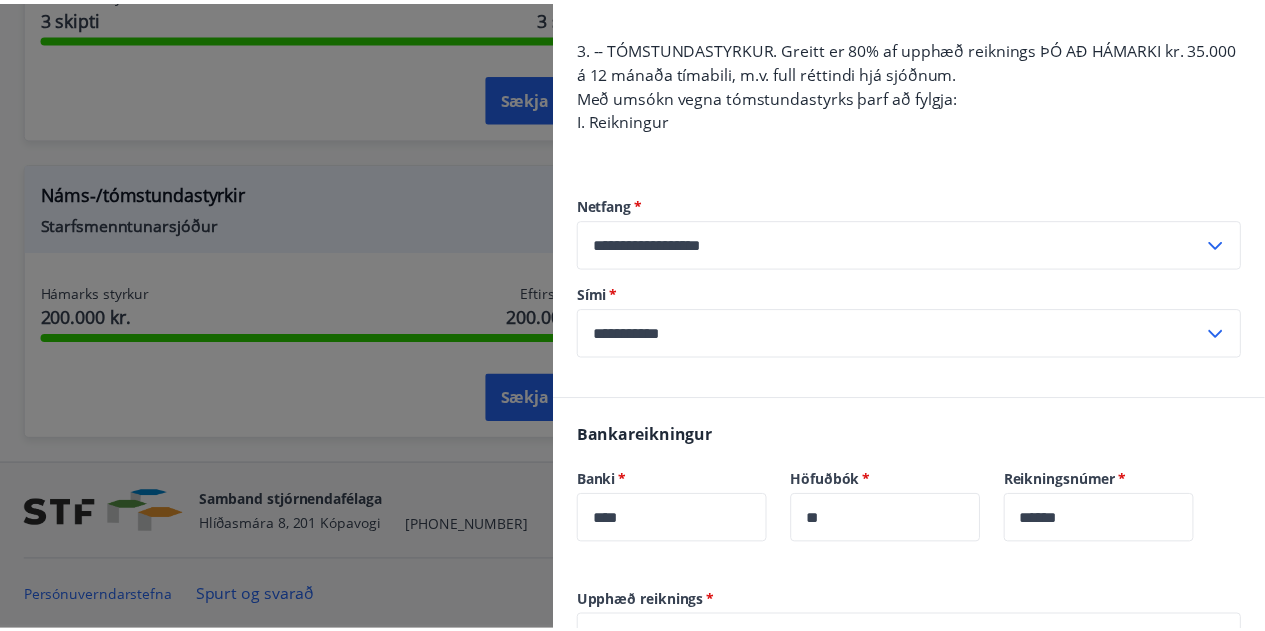 scroll, scrollTop: 544, scrollLeft: 0, axis: vertical 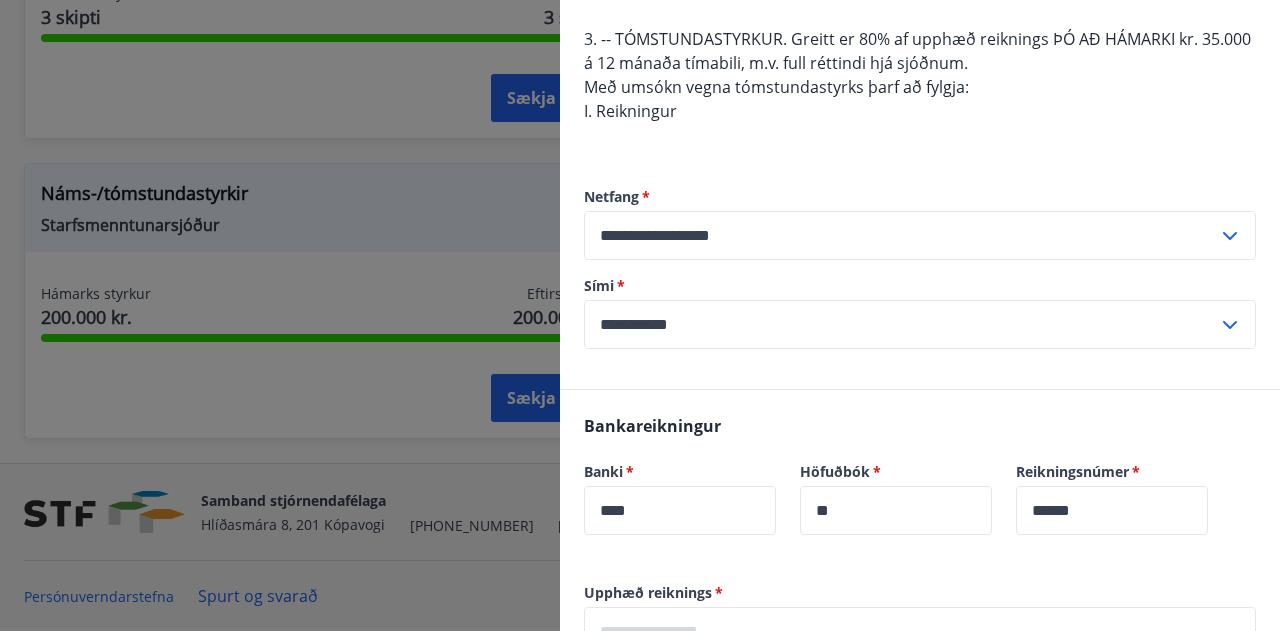 click at bounding box center [640, 315] 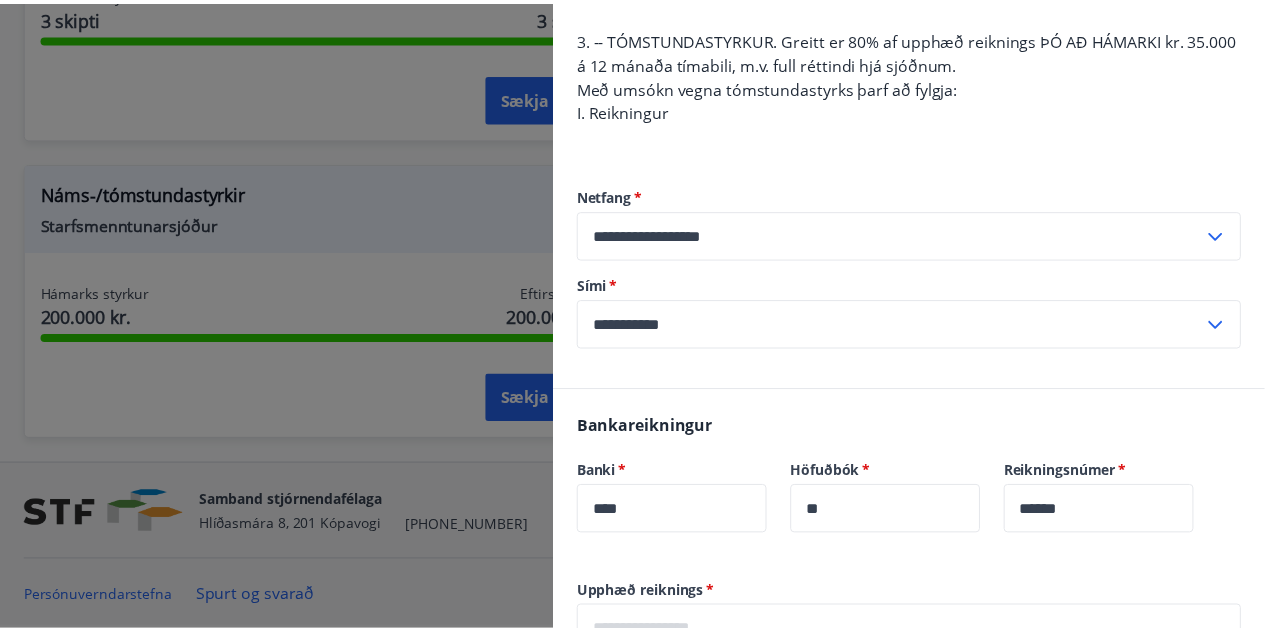 scroll, scrollTop: 0, scrollLeft: 0, axis: both 